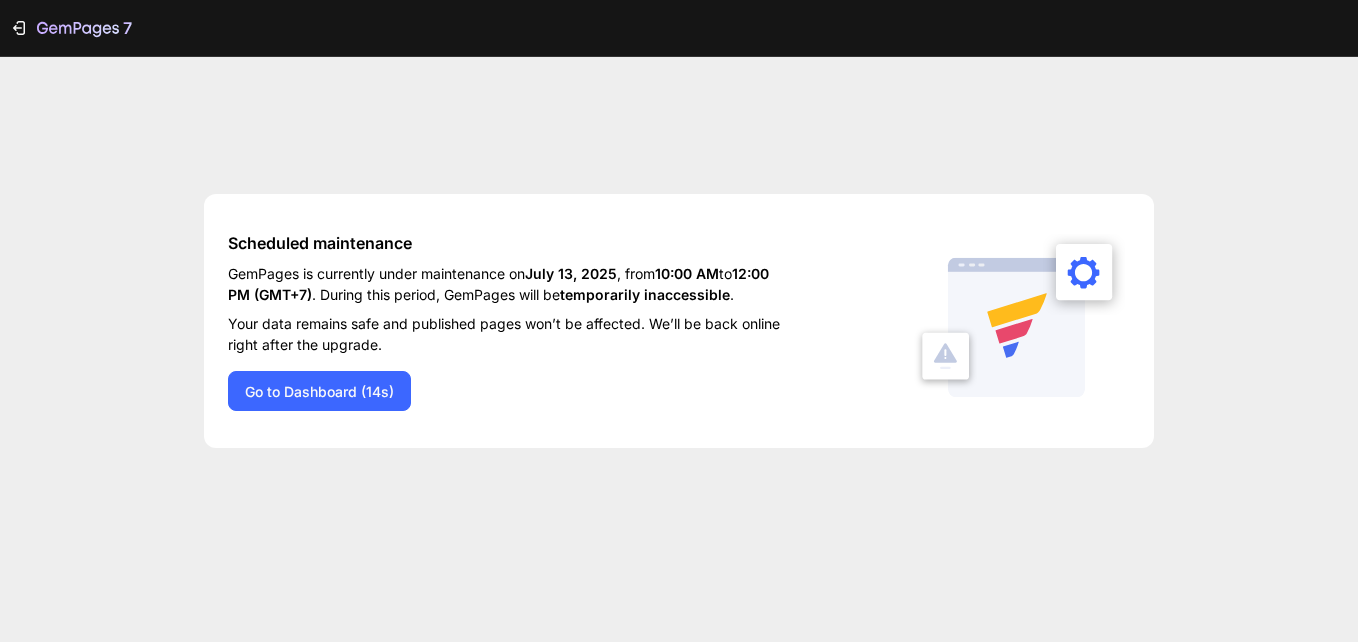 scroll, scrollTop: 0, scrollLeft: 0, axis: both 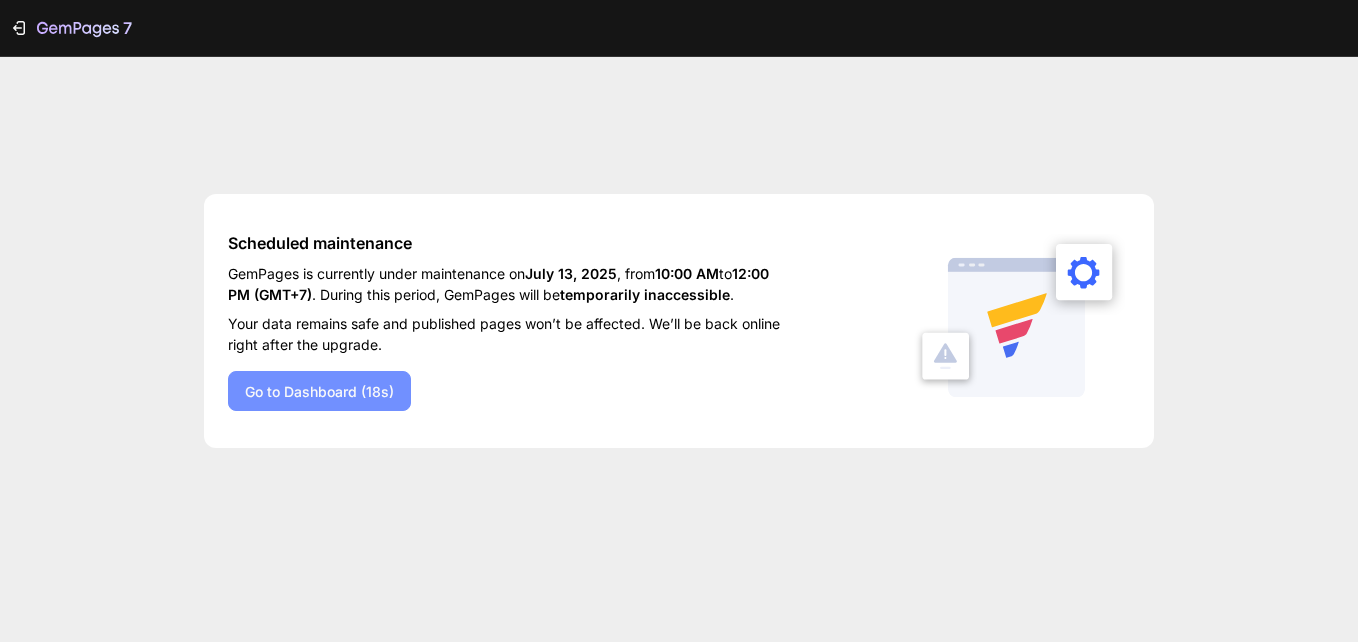 click on "Go to Dashboard (18s)" at bounding box center [319, 391] 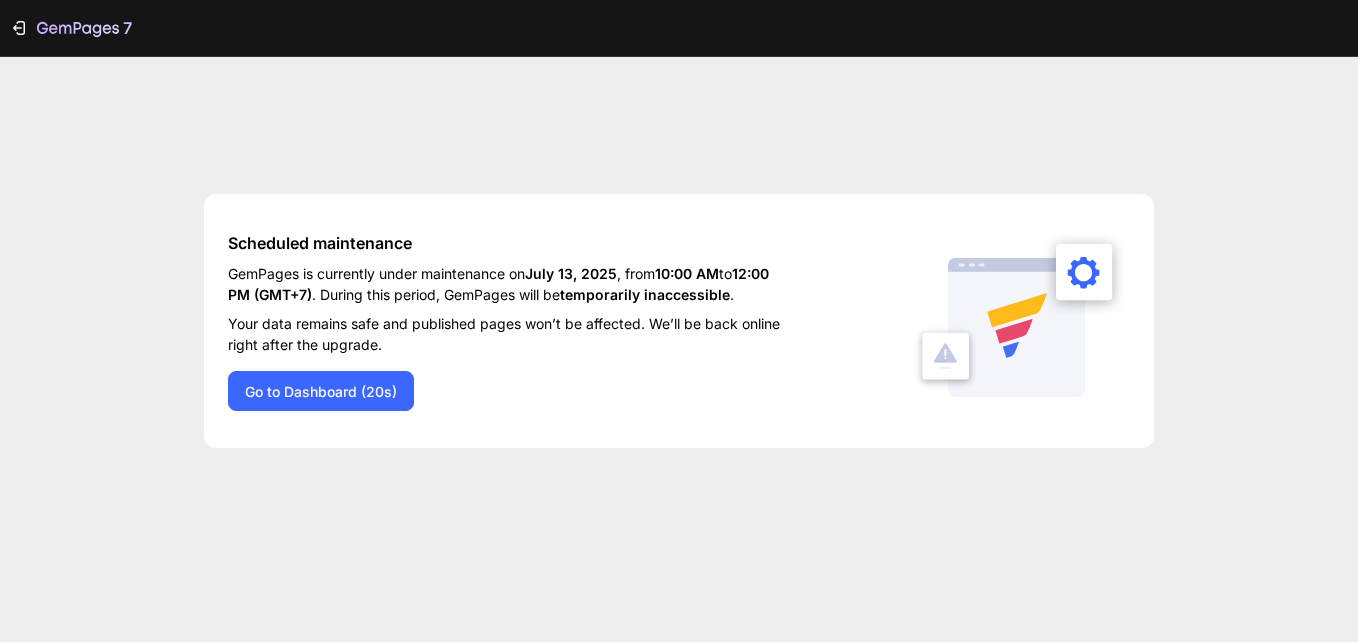 scroll, scrollTop: 0, scrollLeft: 0, axis: both 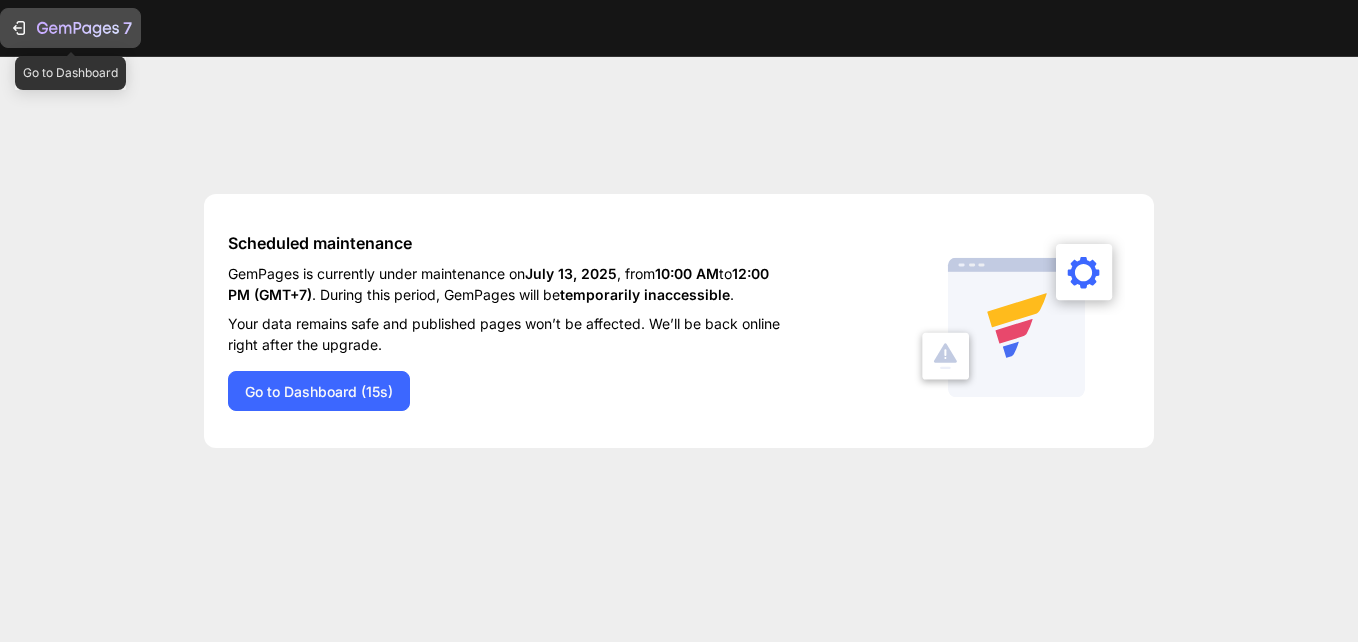 click on "7" 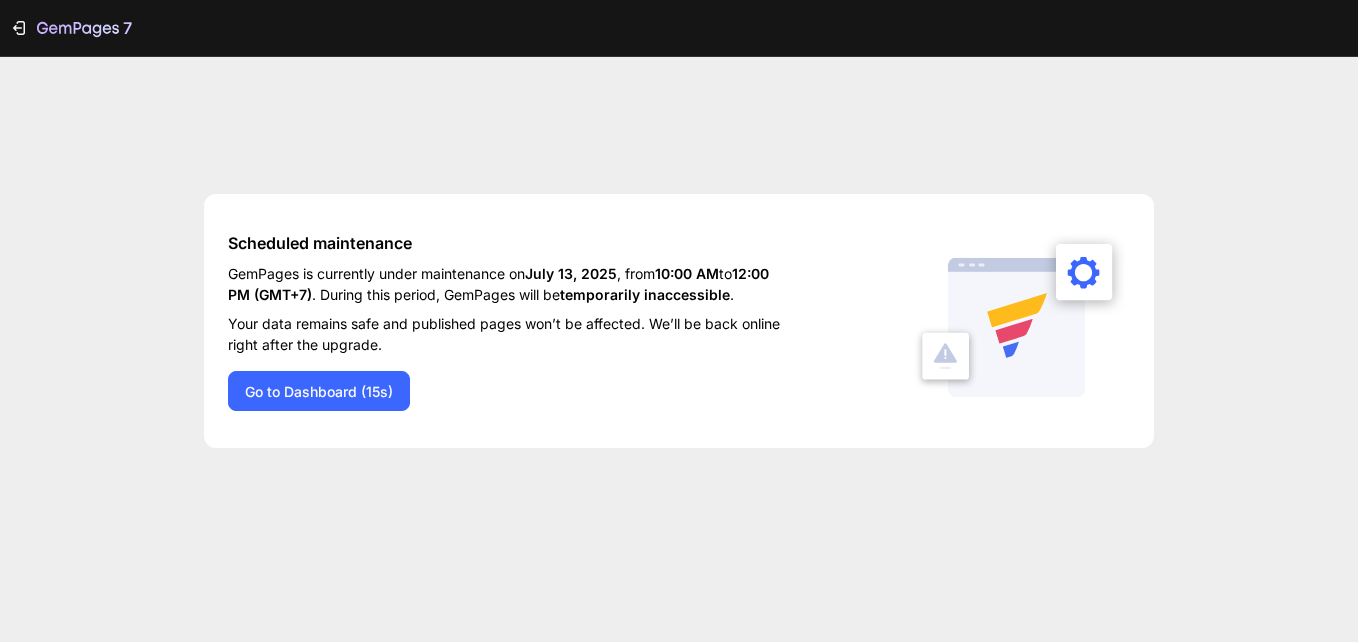 scroll, scrollTop: 0, scrollLeft: 0, axis: both 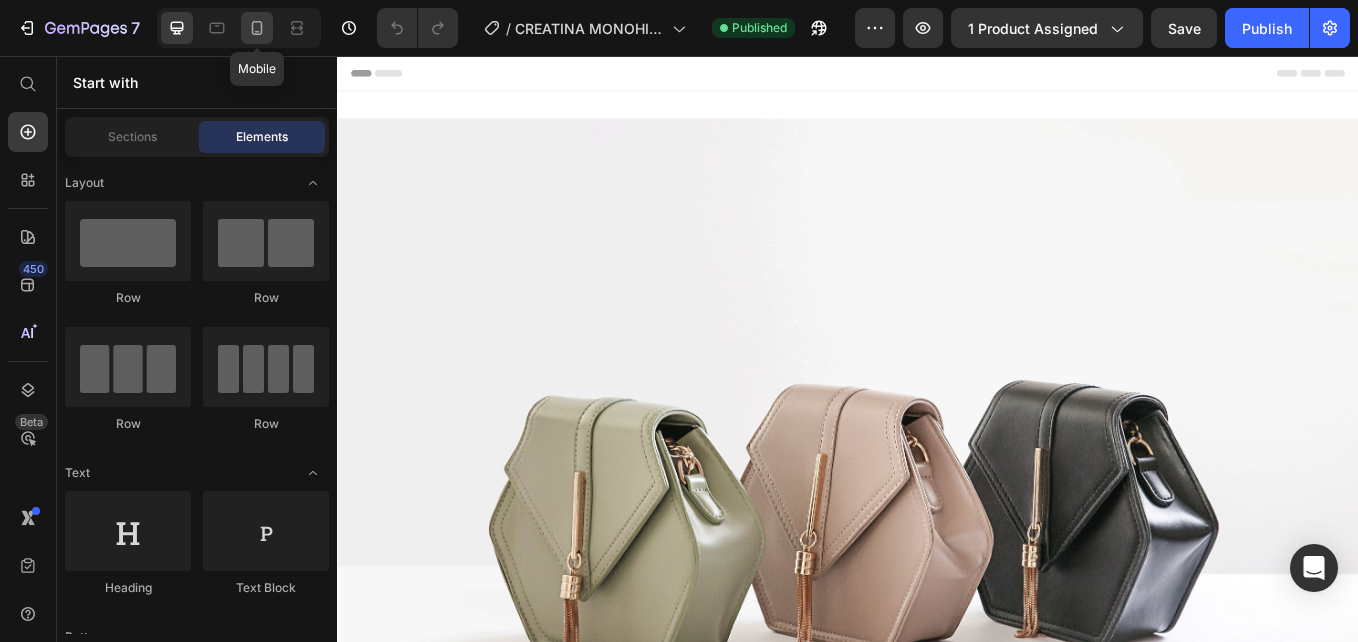 click 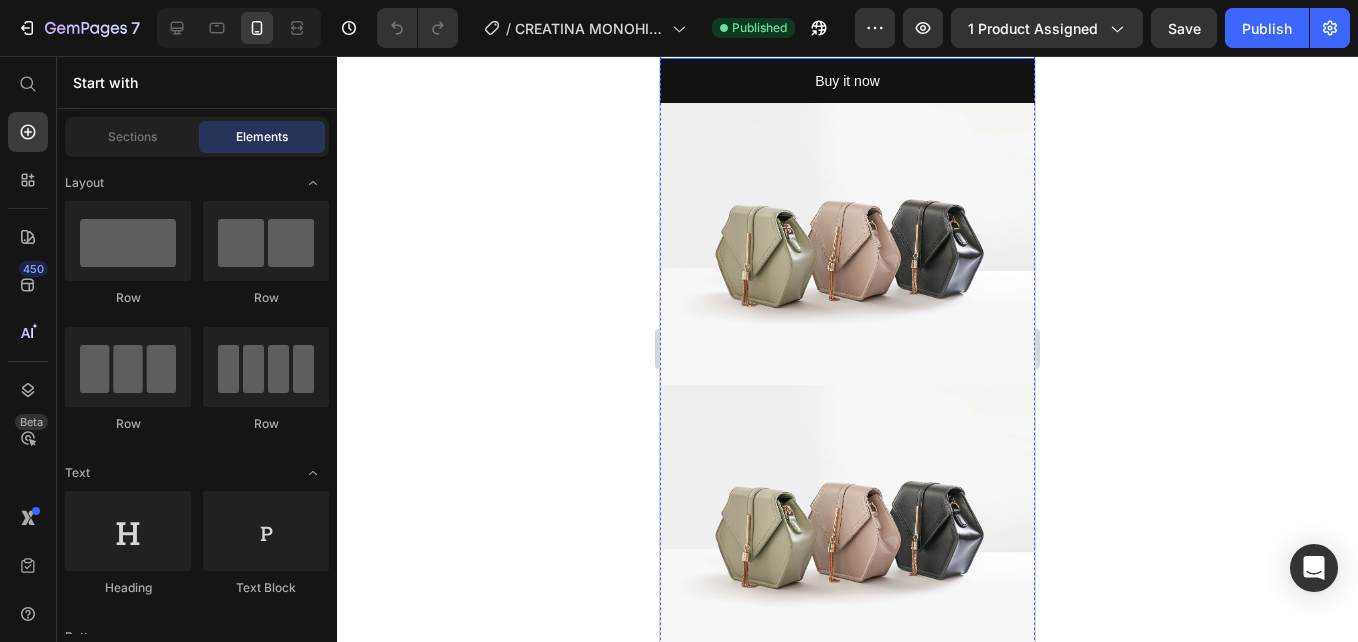 scroll, scrollTop: 400, scrollLeft: 0, axis: vertical 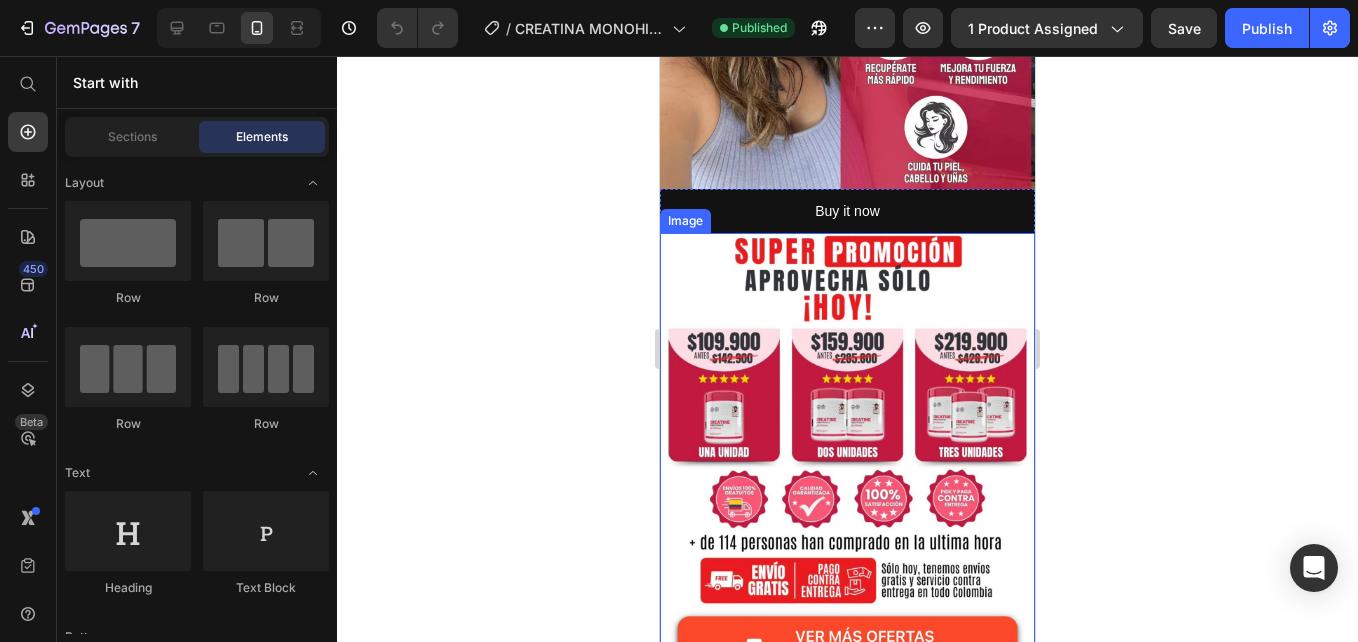 click at bounding box center (847, 513) 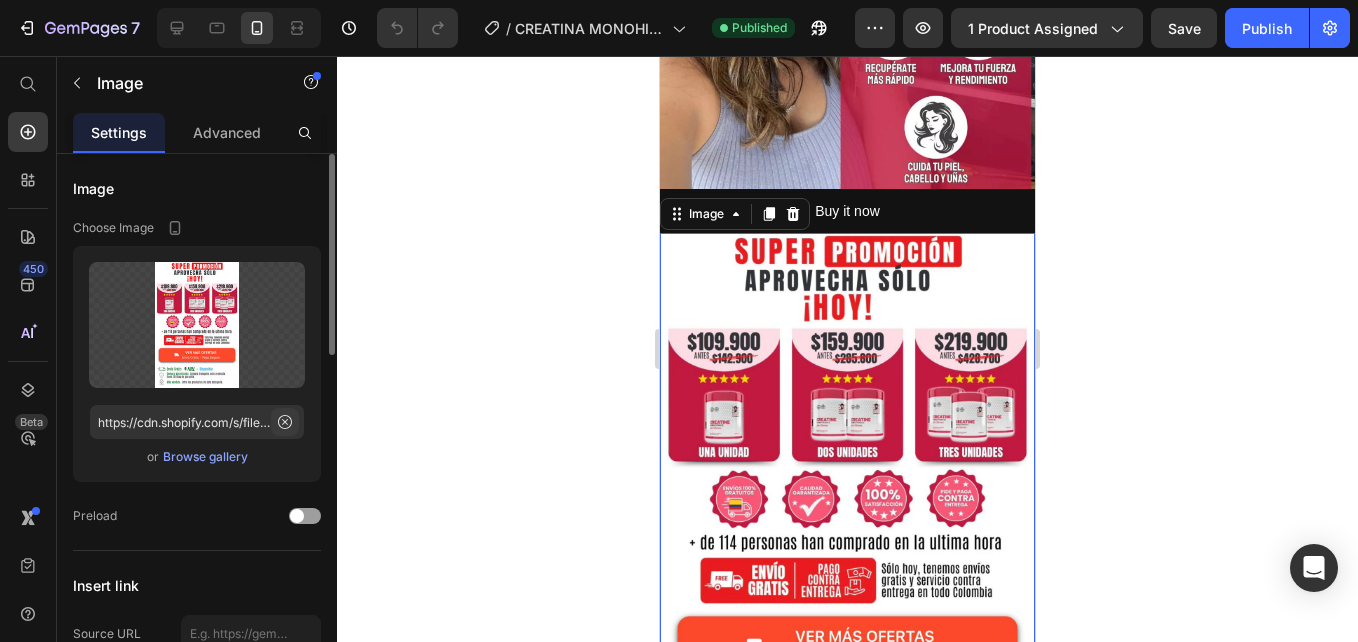 click 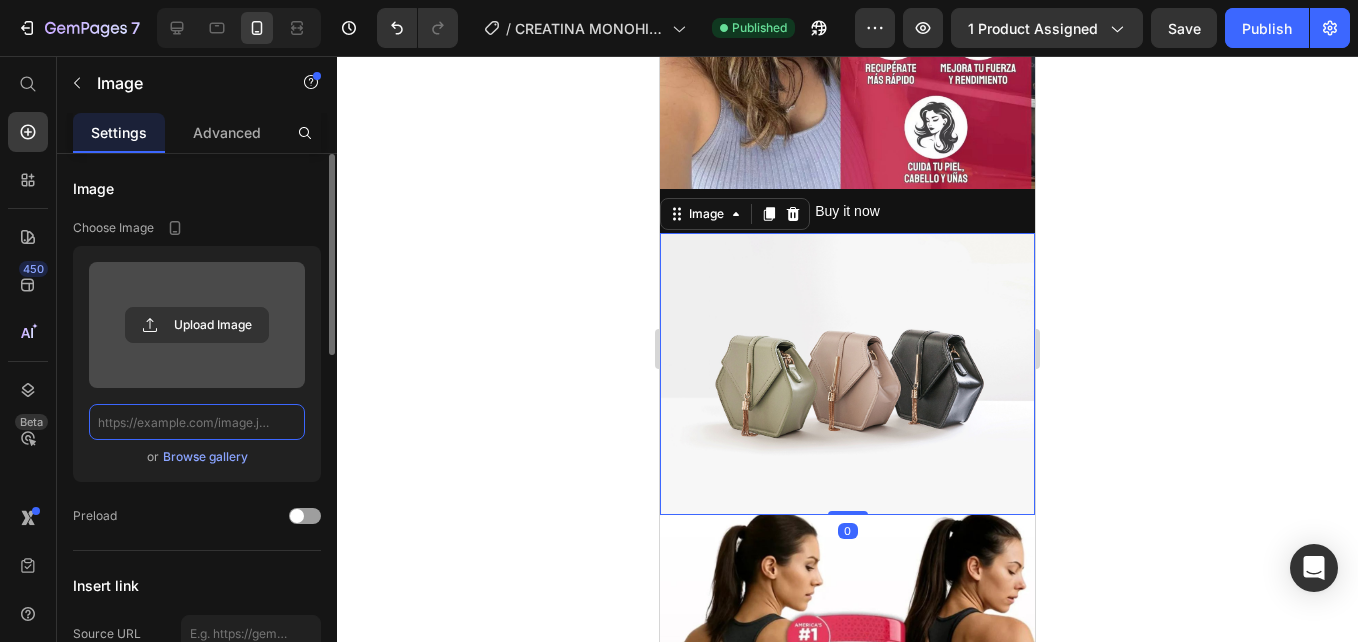scroll, scrollTop: 0, scrollLeft: 0, axis: both 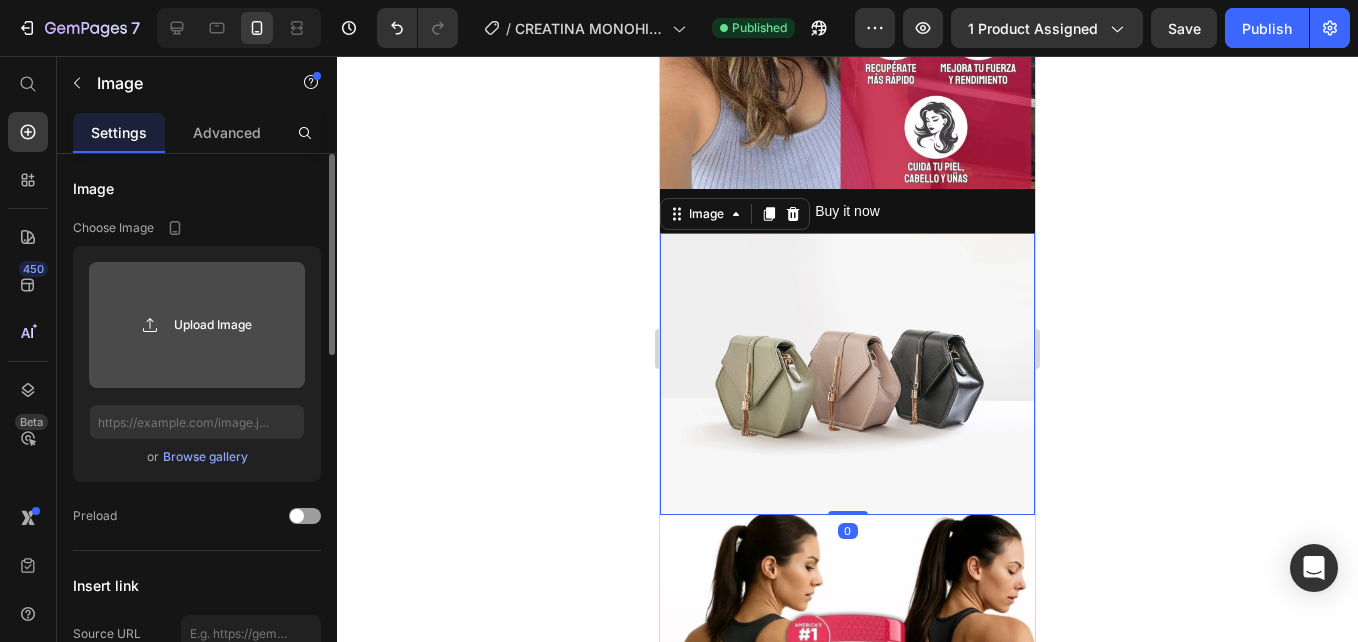 click 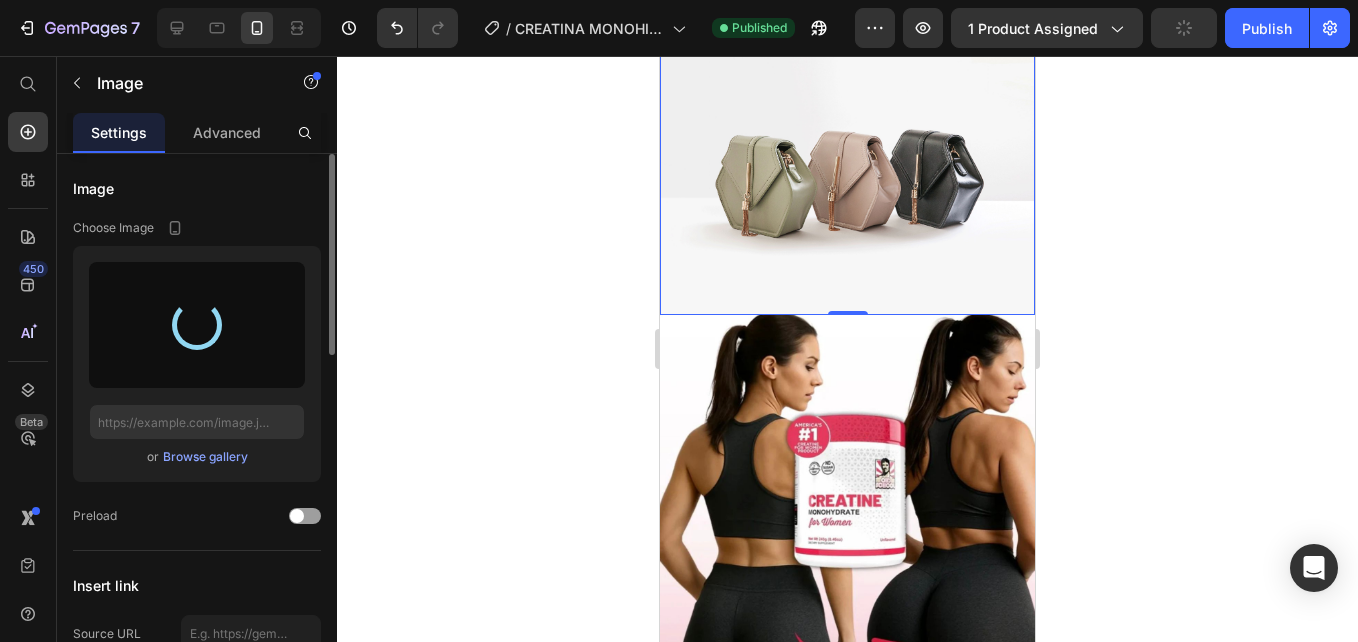 scroll, scrollTop: 500, scrollLeft: 0, axis: vertical 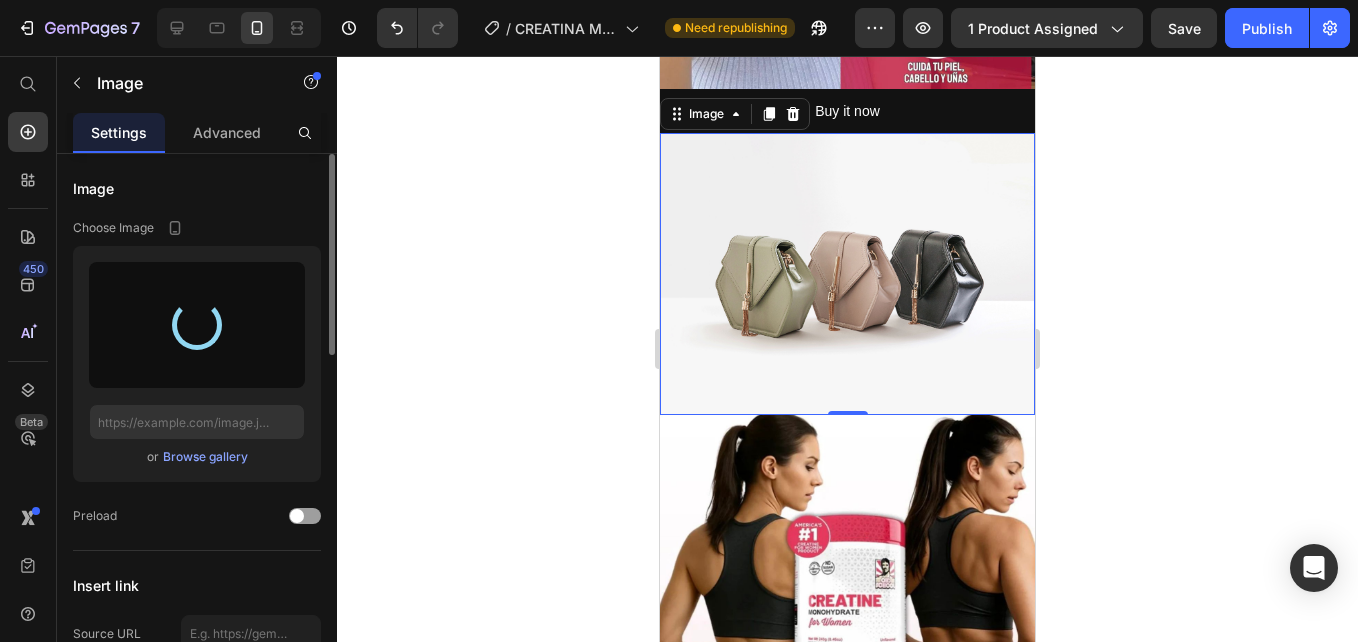 type on "https://cdn.shopify.com/s/files/1/0938/4427/5505/files/gempages_569687052442928352-ba229db4-122d-46e7-a0a6-0af1166ec559.png" 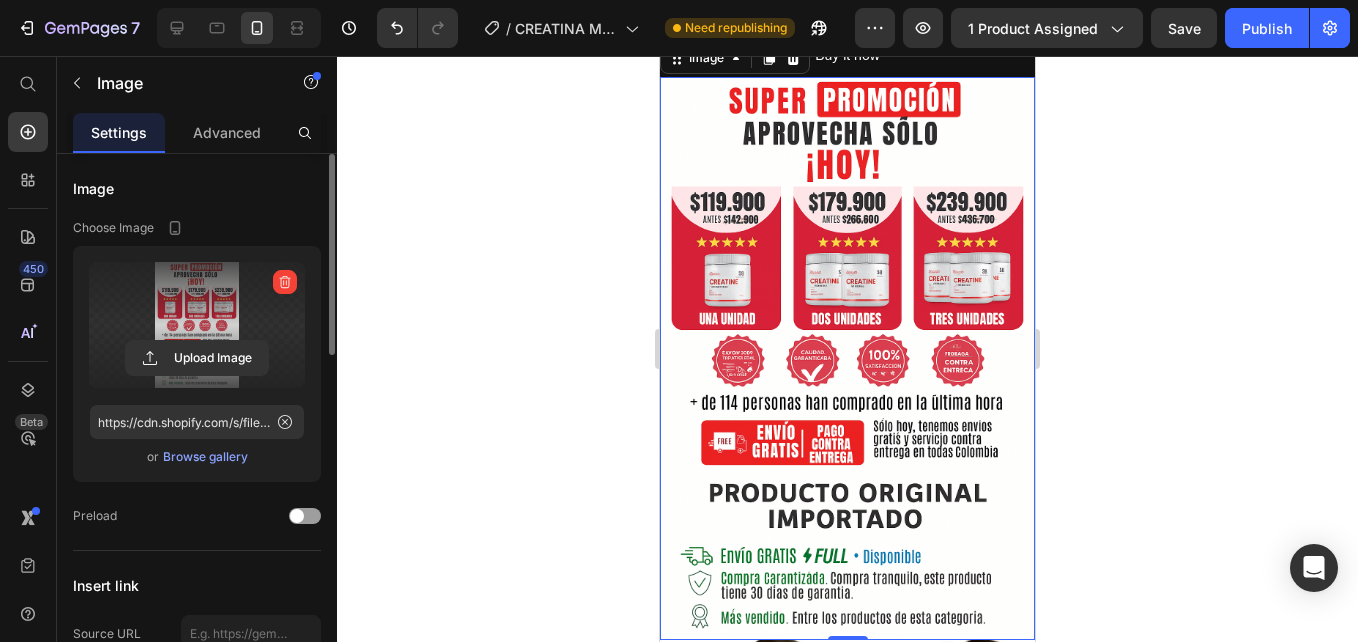scroll, scrollTop: 600, scrollLeft: 0, axis: vertical 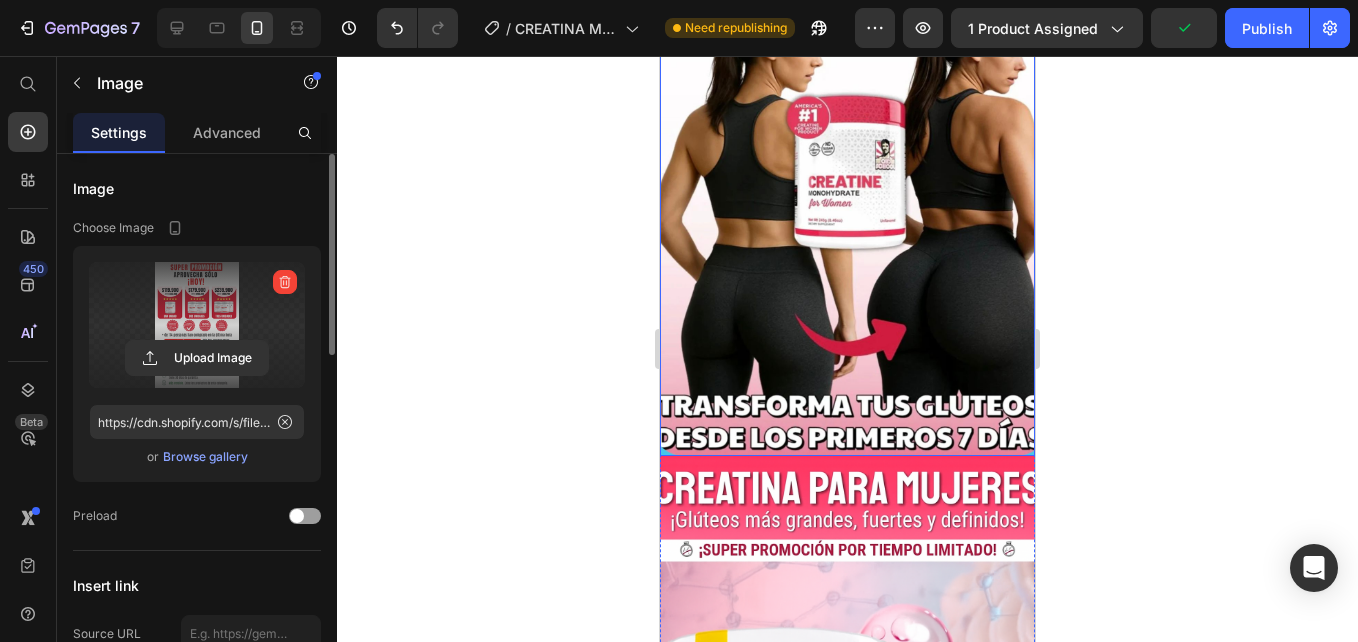 click at bounding box center [847, 226] 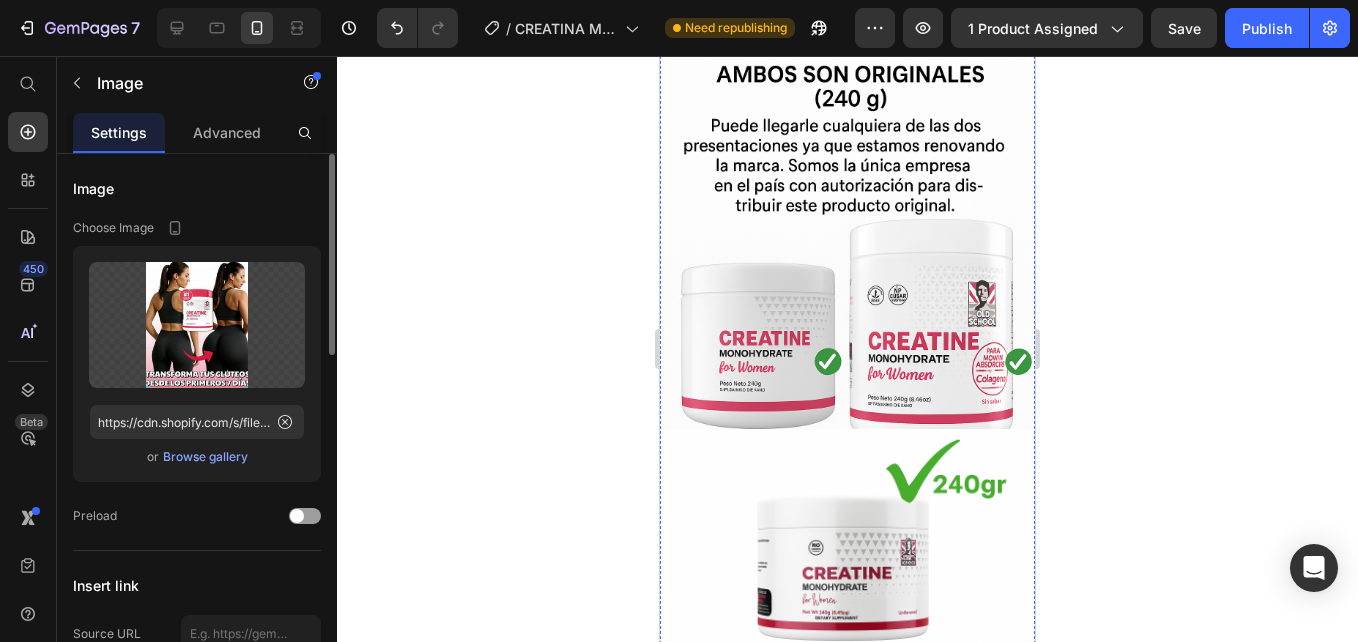 scroll, scrollTop: 3600, scrollLeft: 0, axis: vertical 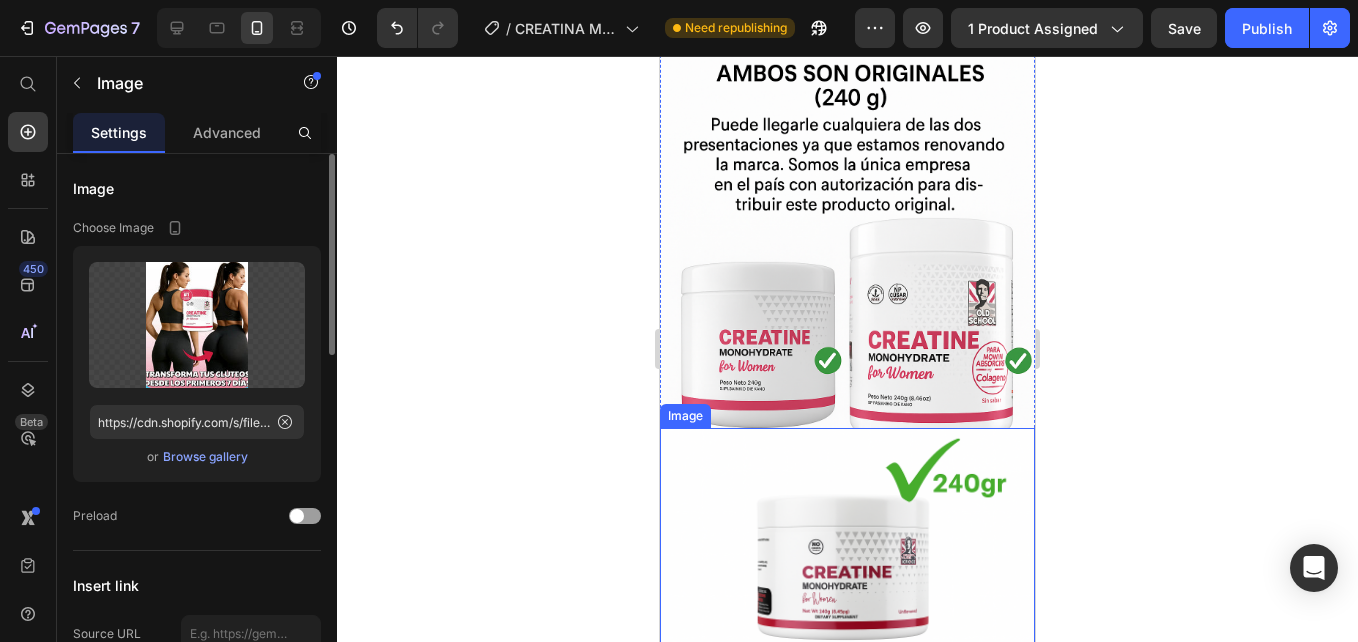 click at bounding box center (847, 553) 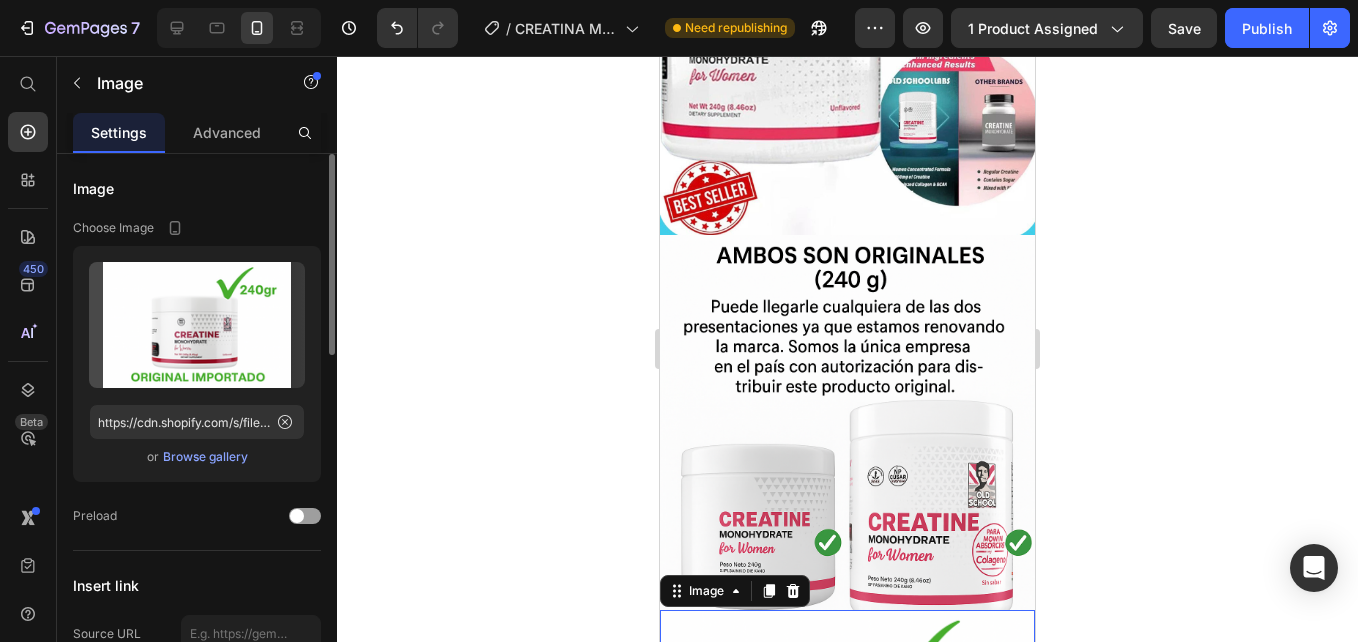 scroll, scrollTop: 3400, scrollLeft: 0, axis: vertical 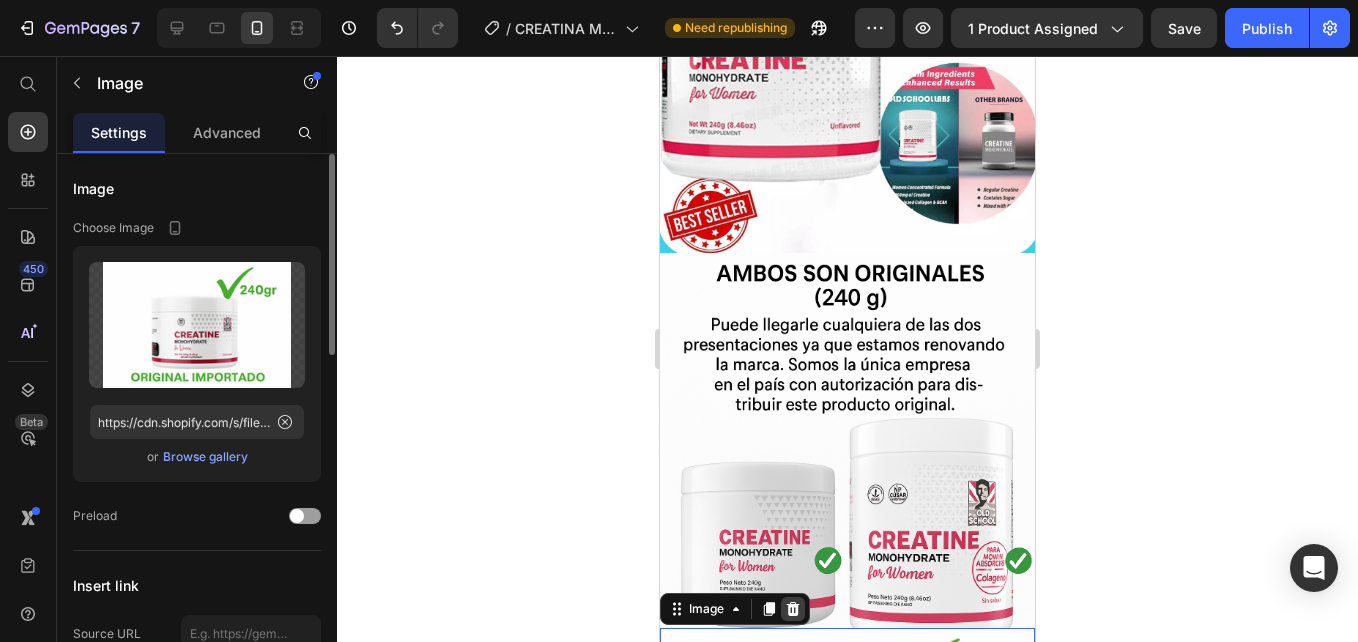 click 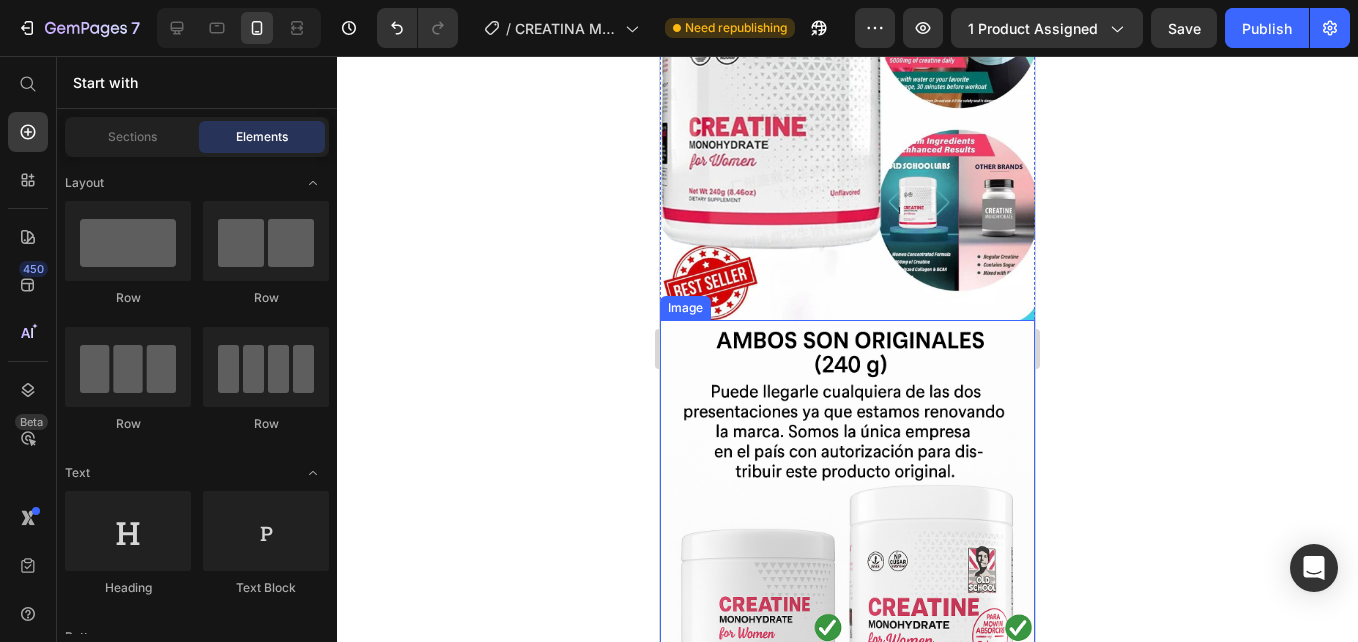 scroll, scrollTop: 3300, scrollLeft: 0, axis: vertical 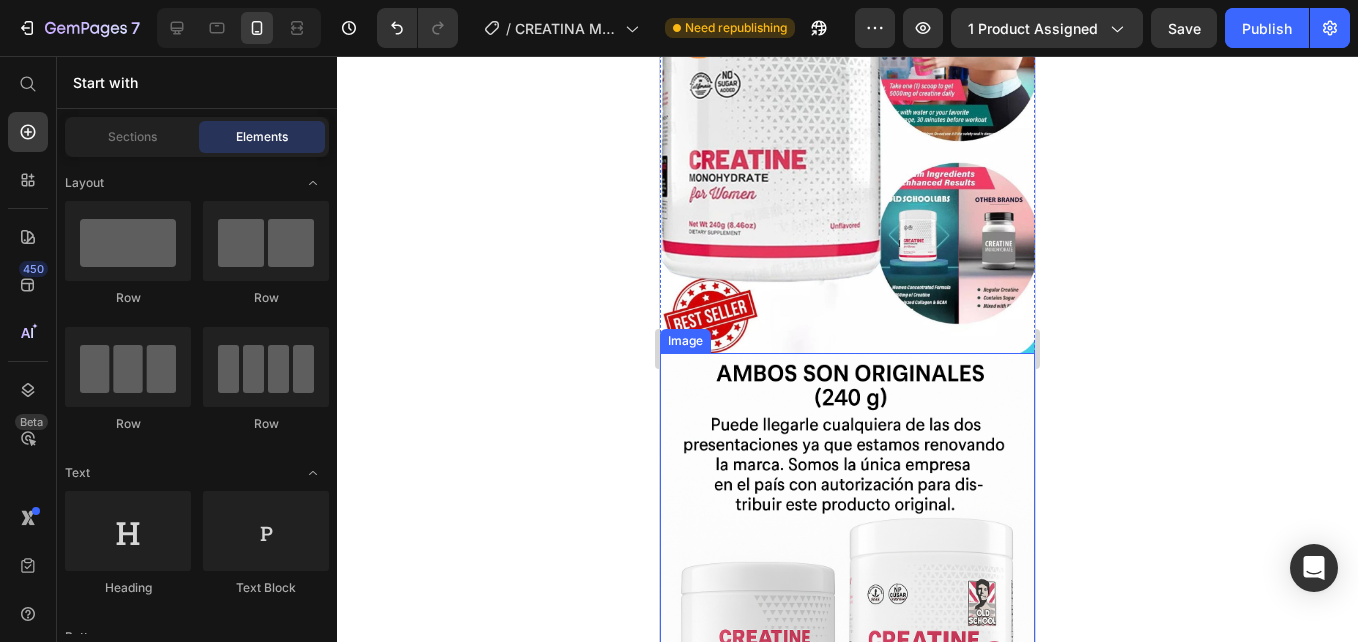 click at bounding box center [847, 540] 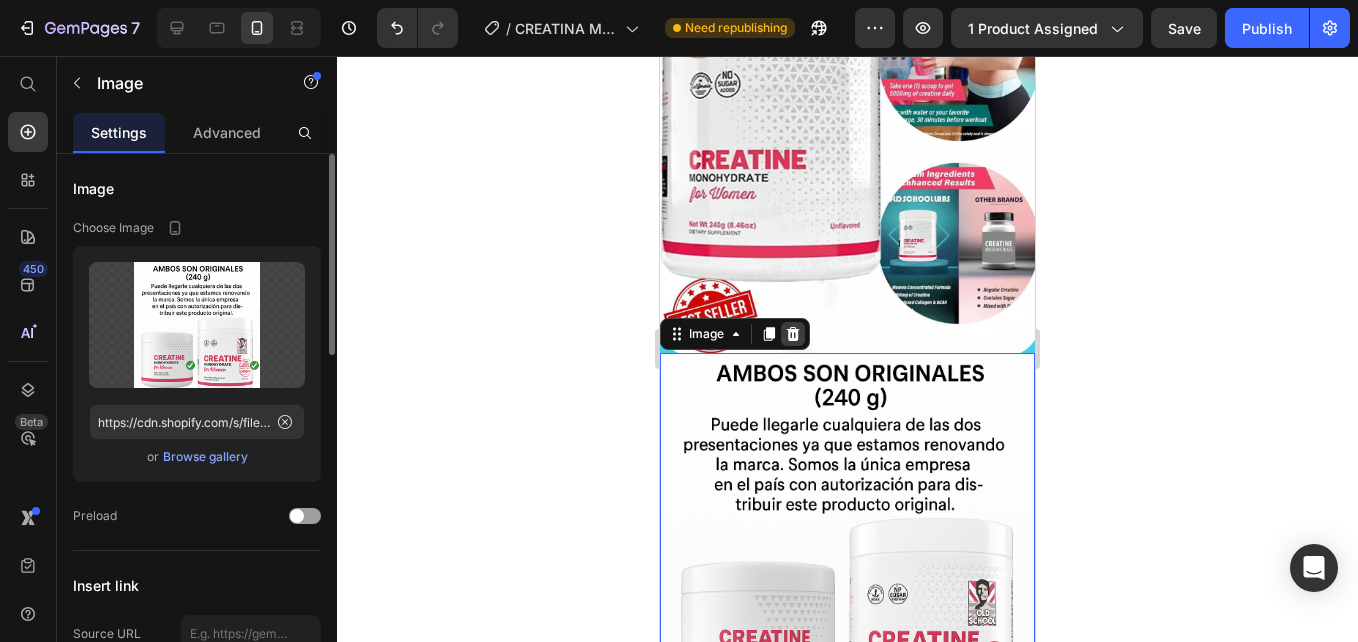 click 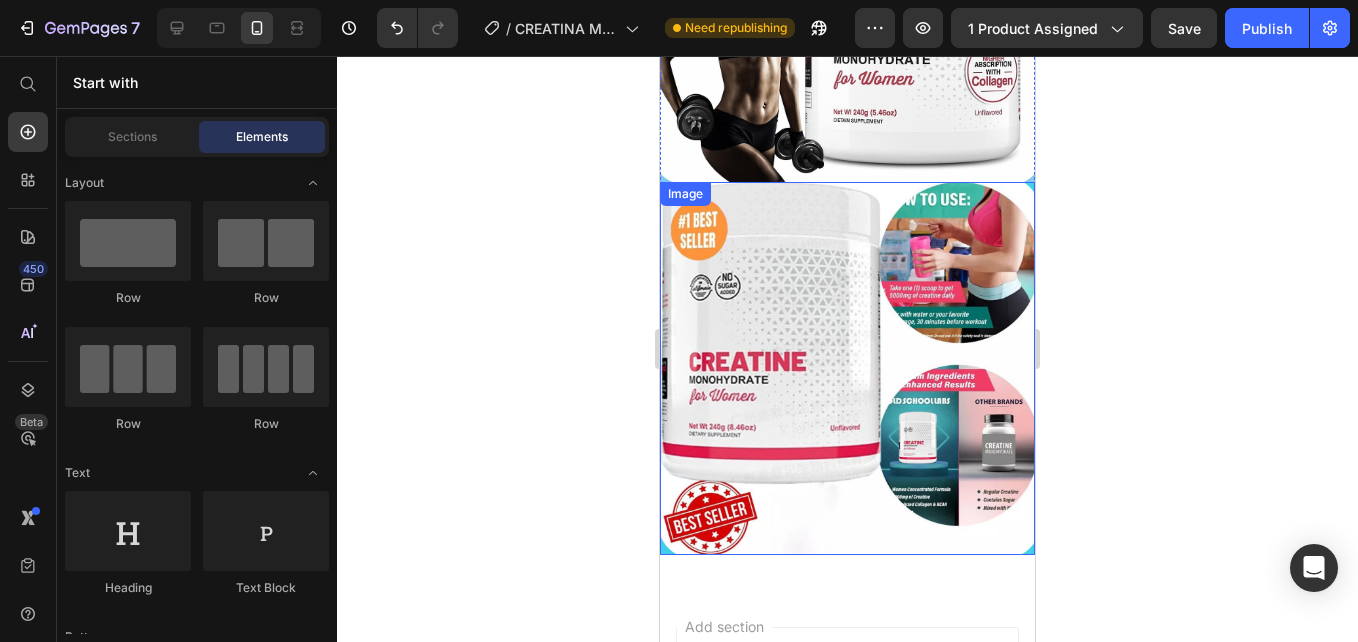 scroll, scrollTop: 3000, scrollLeft: 0, axis: vertical 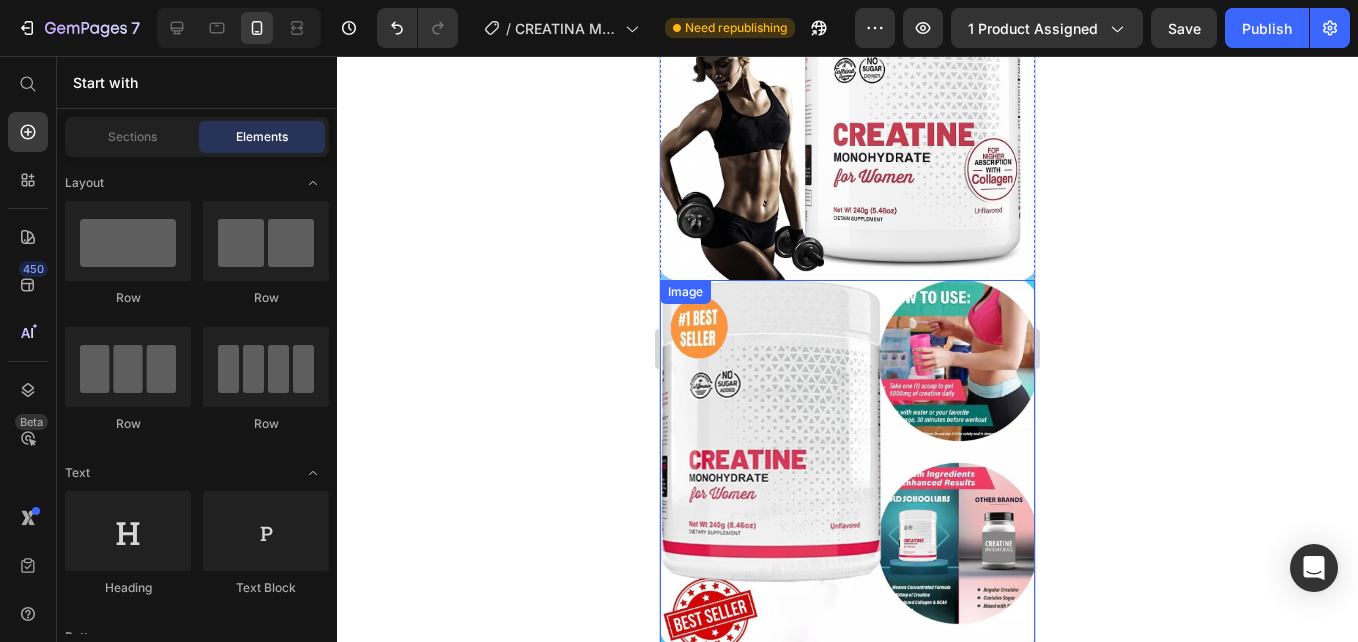 click at bounding box center (847, 466) 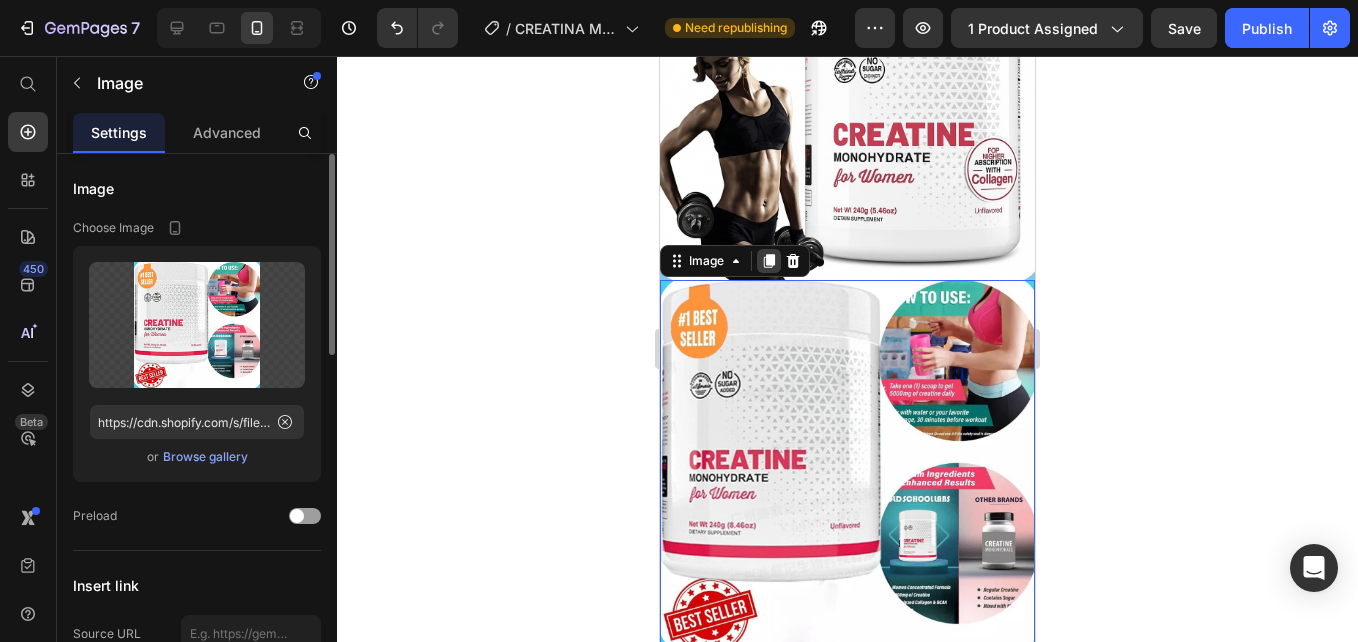 click 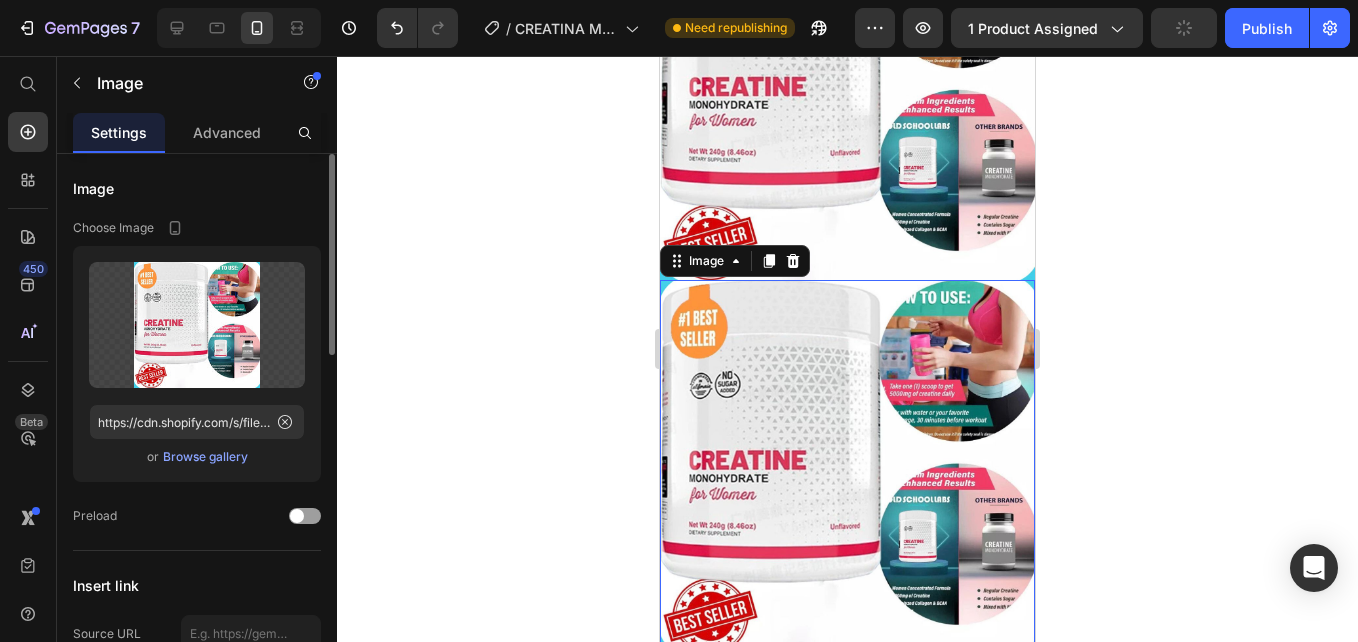 scroll, scrollTop: 3388, scrollLeft: 0, axis: vertical 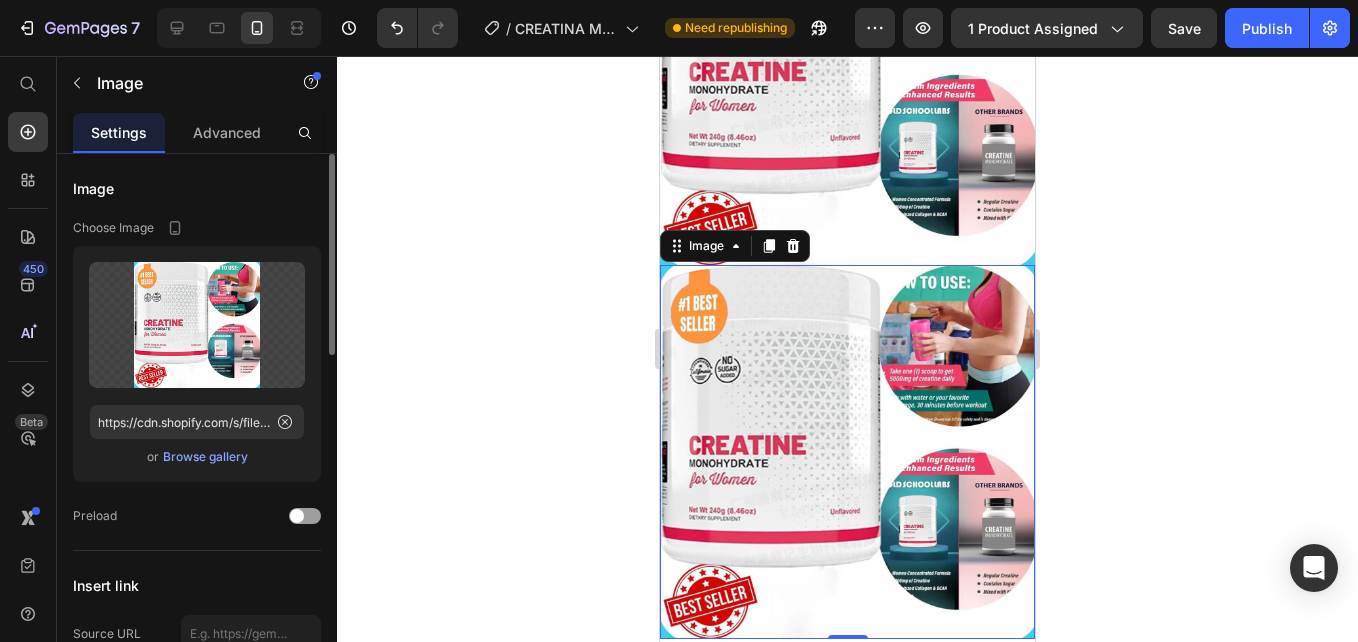 click at bounding box center [847, 451] 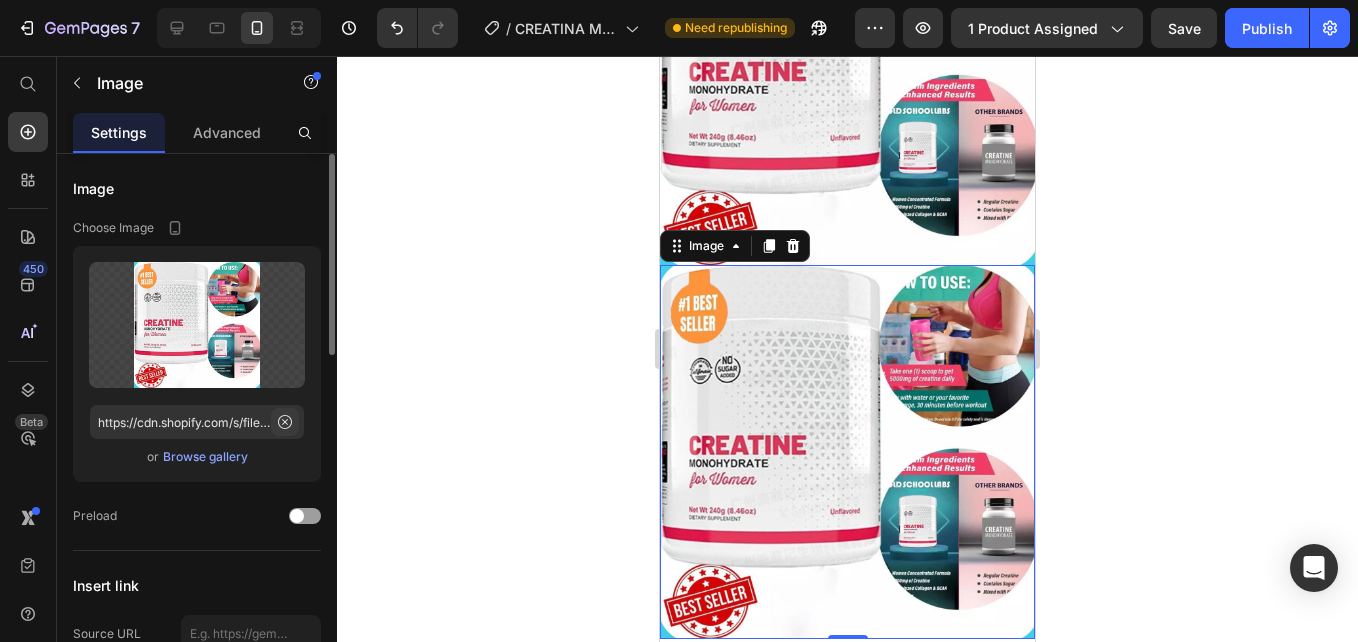 click 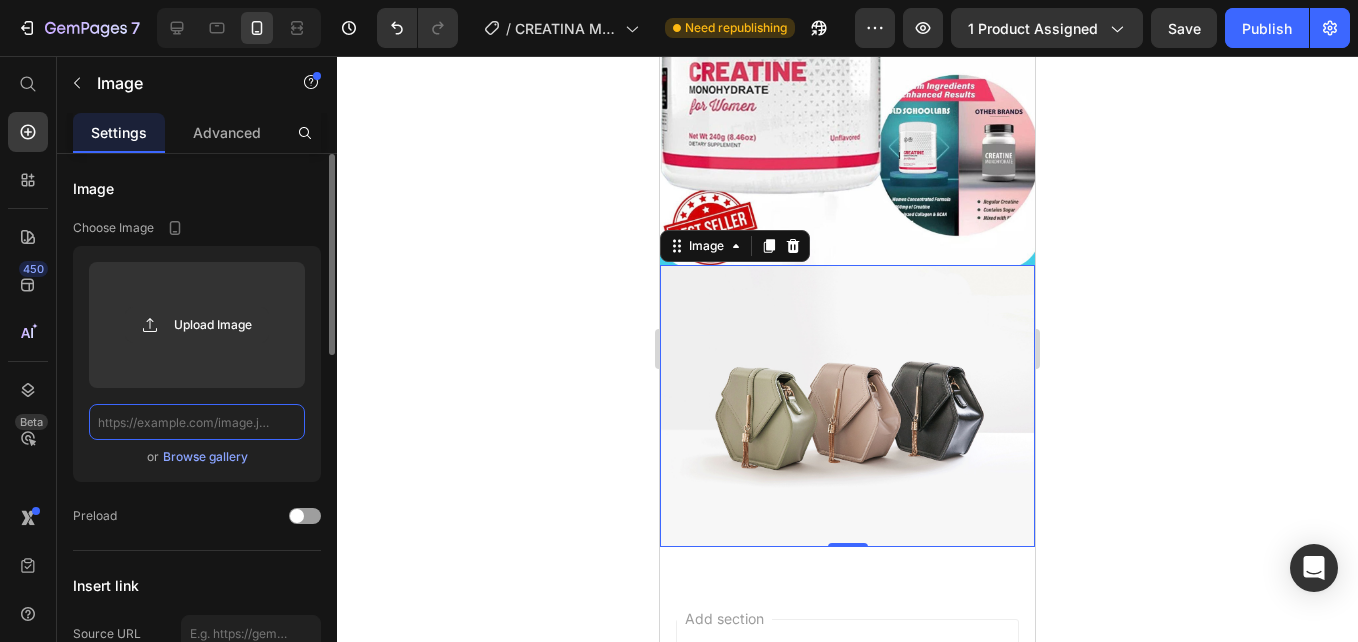 scroll, scrollTop: 0, scrollLeft: 0, axis: both 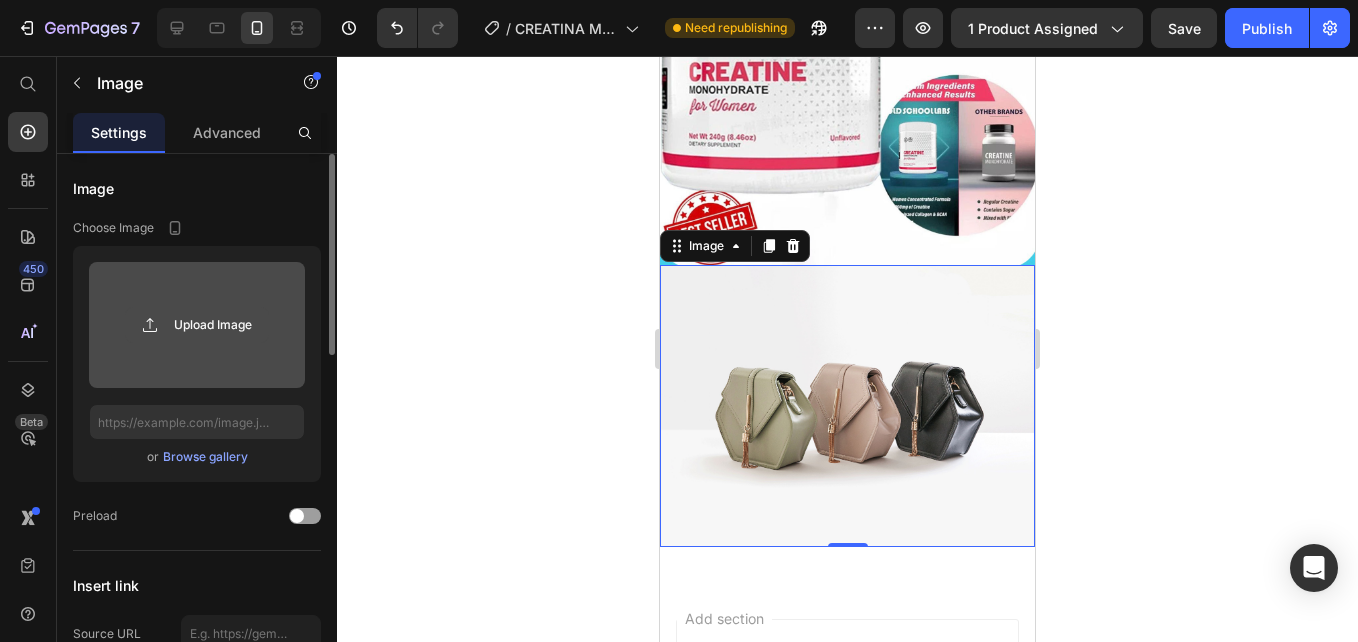 click 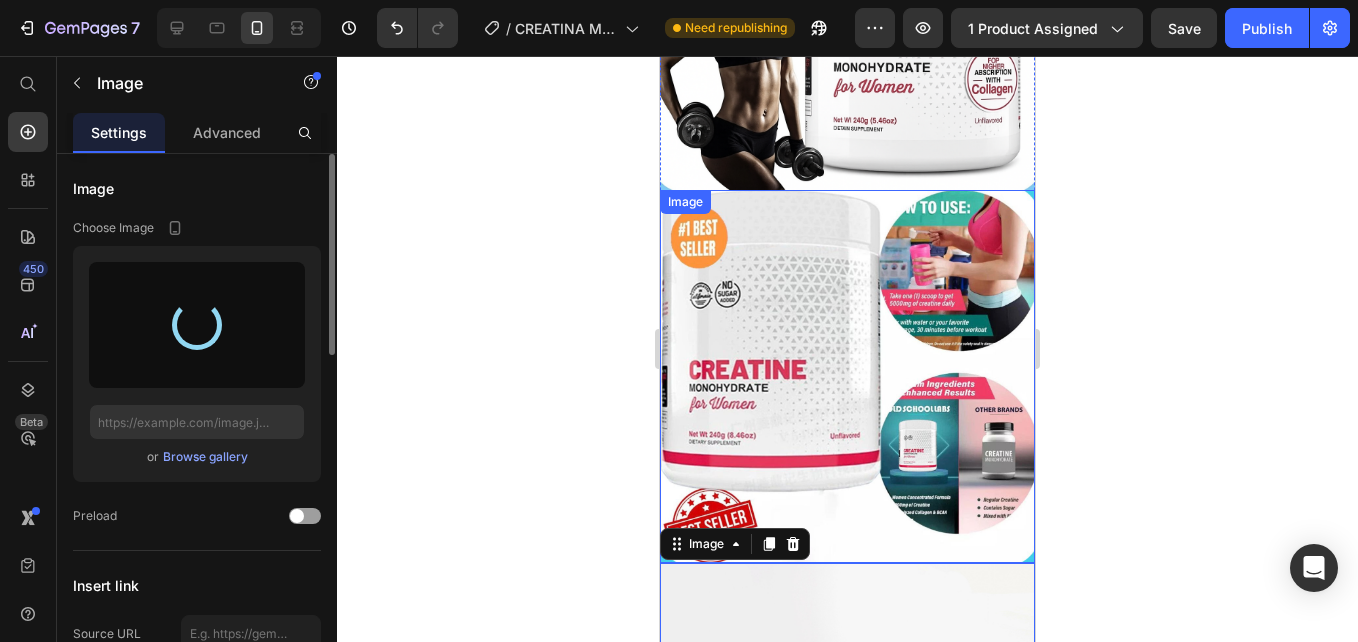 scroll, scrollTop: 2988, scrollLeft: 0, axis: vertical 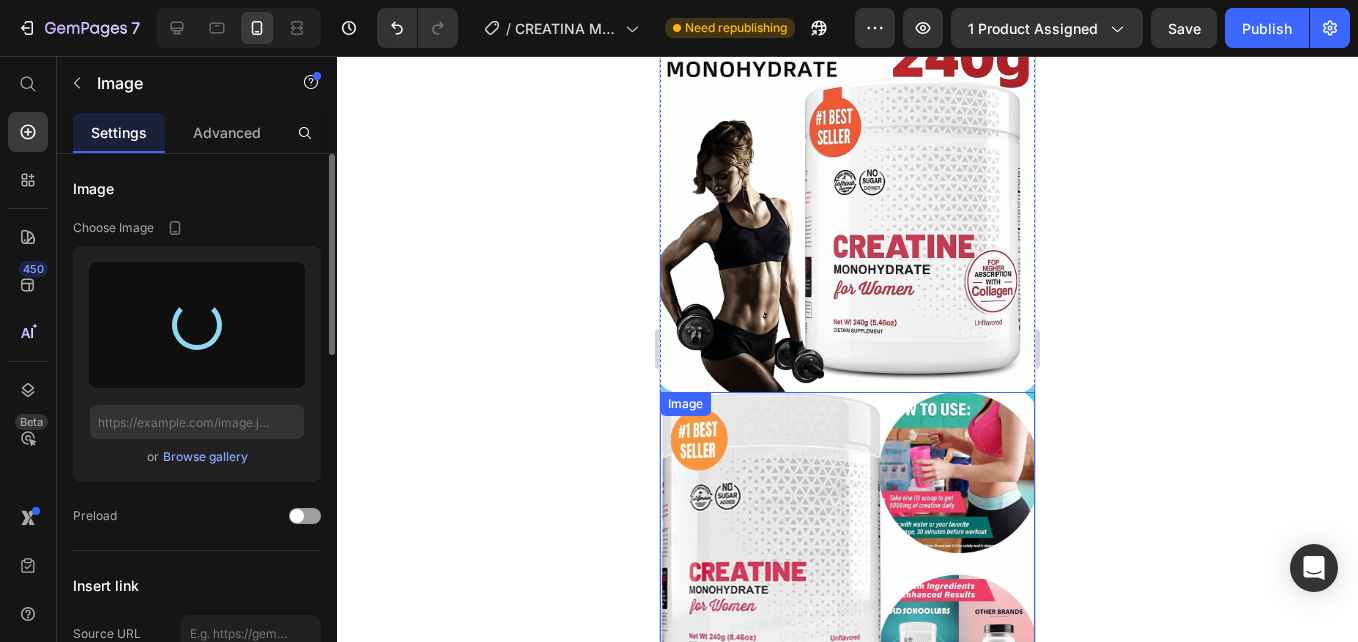 type on "https://cdn.shopify.com/s/files/1/0938/4427/5505/files/gempages_569687052442928352-52cea98f-4844-4403-ae56-27b70f908ff9.png" 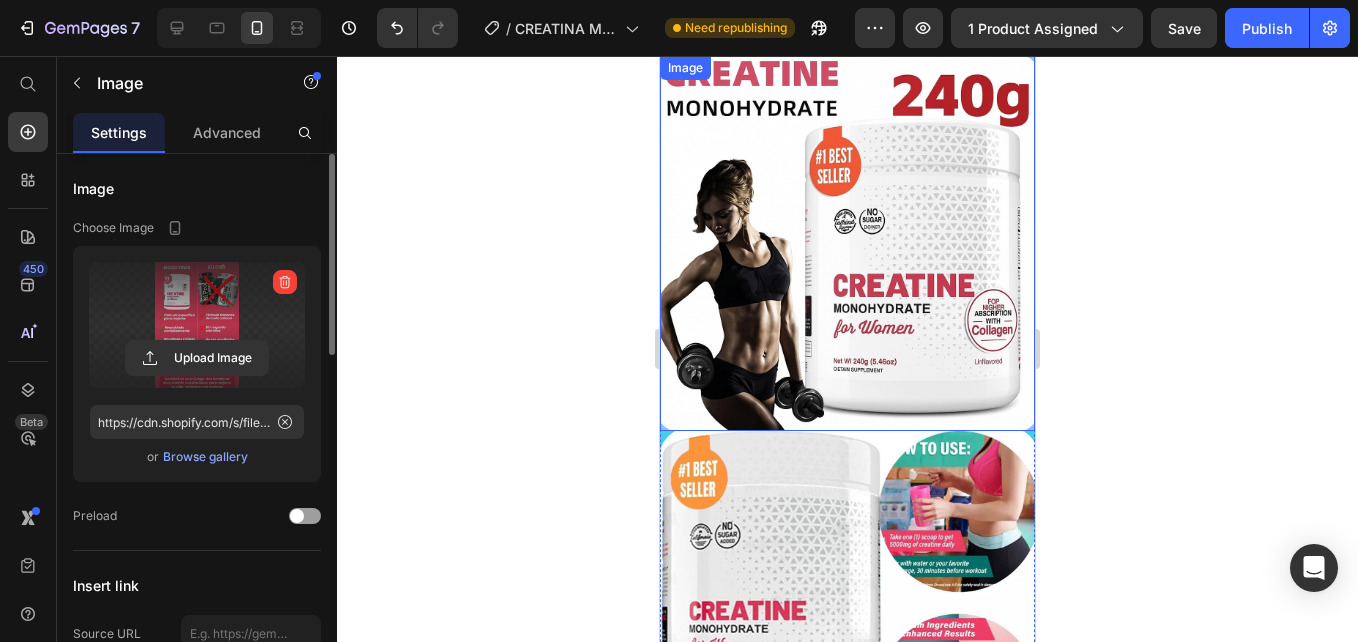 scroll, scrollTop: 2888, scrollLeft: 0, axis: vertical 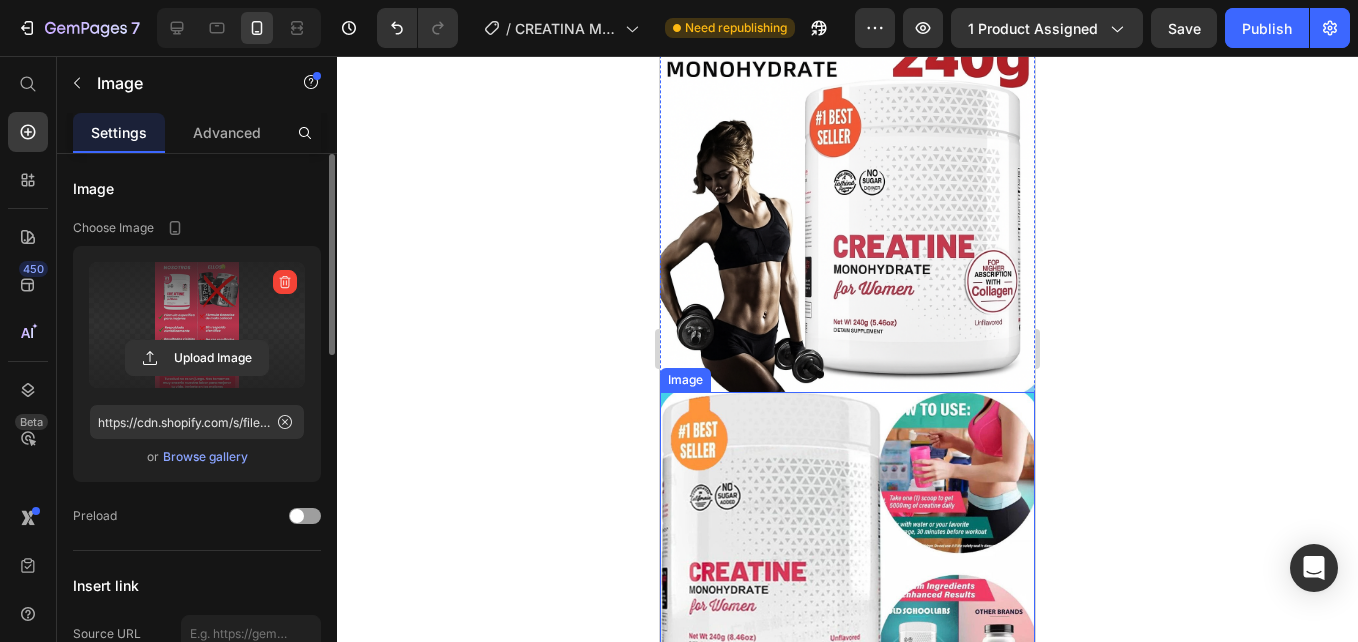 click at bounding box center [847, 578] 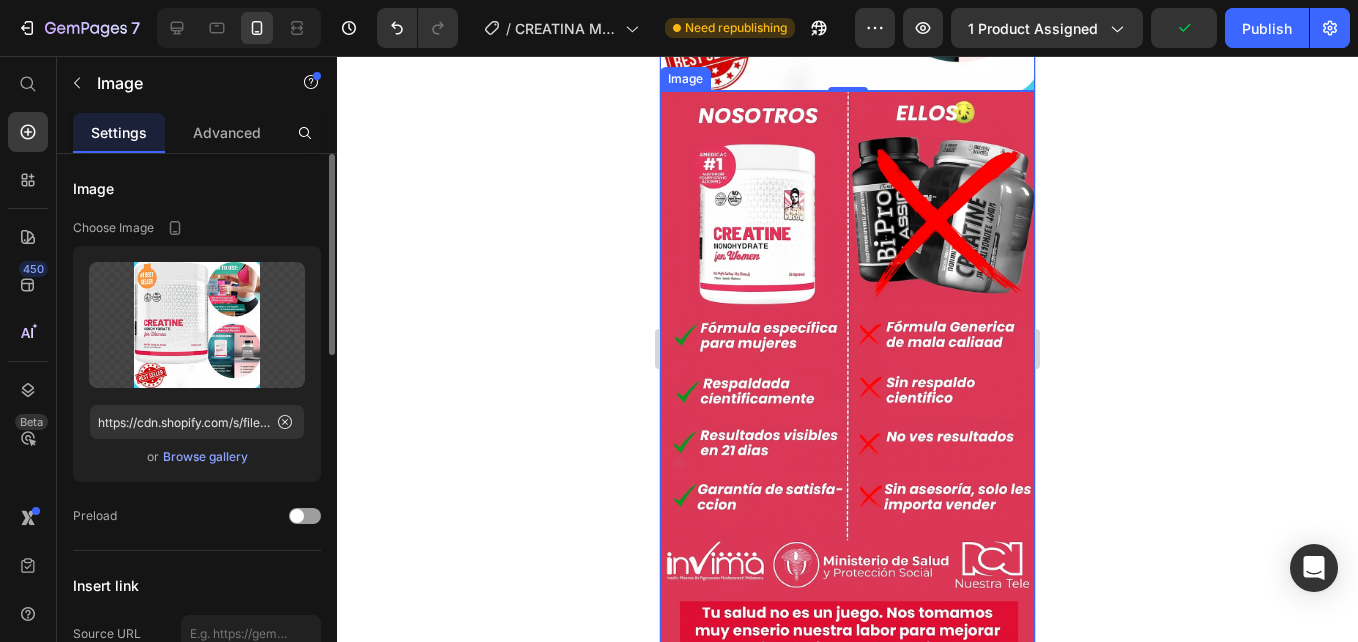 scroll, scrollTop: 3588, scrollLeft: 0, axis: vertical 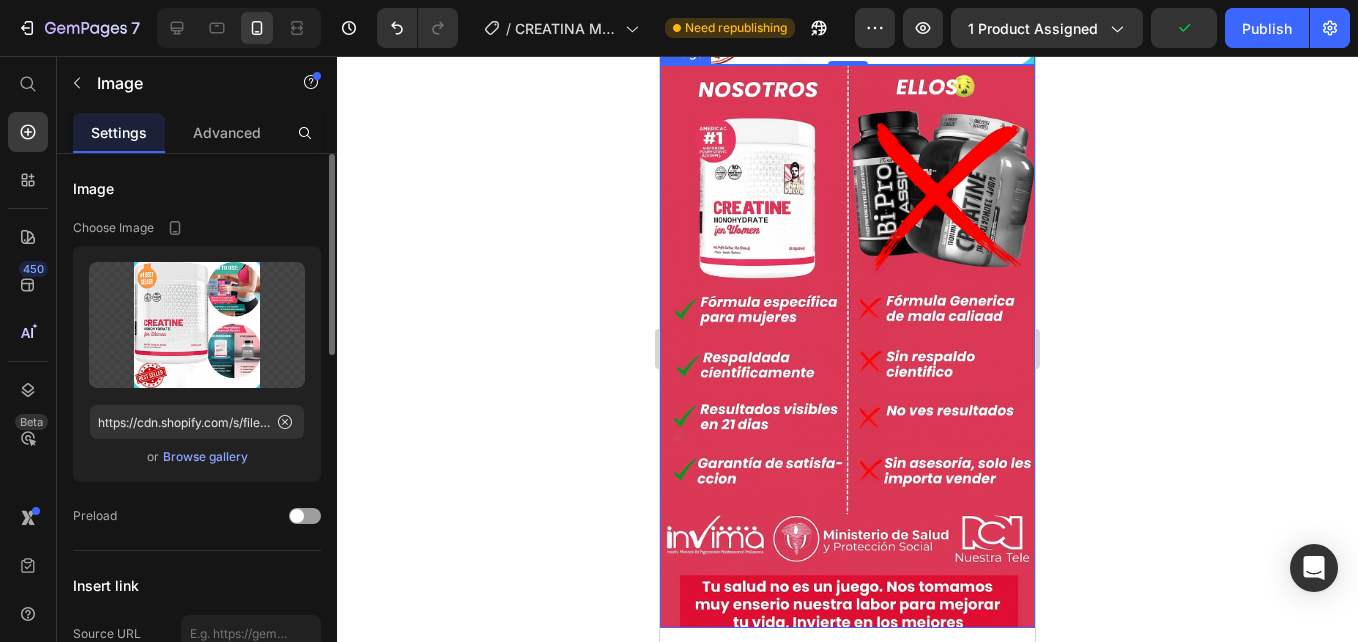 click at bounding box center [847, 346] 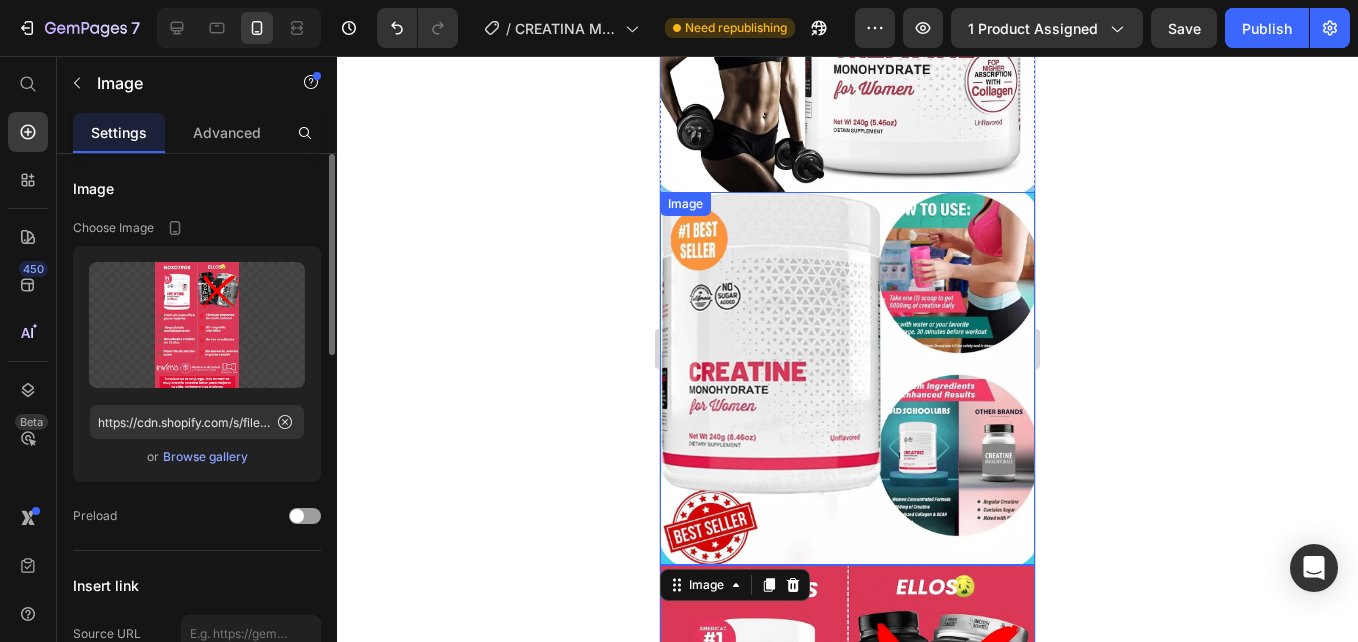 scroll, scrollTop: 2988, scrollLeft: 0, axis: vertical 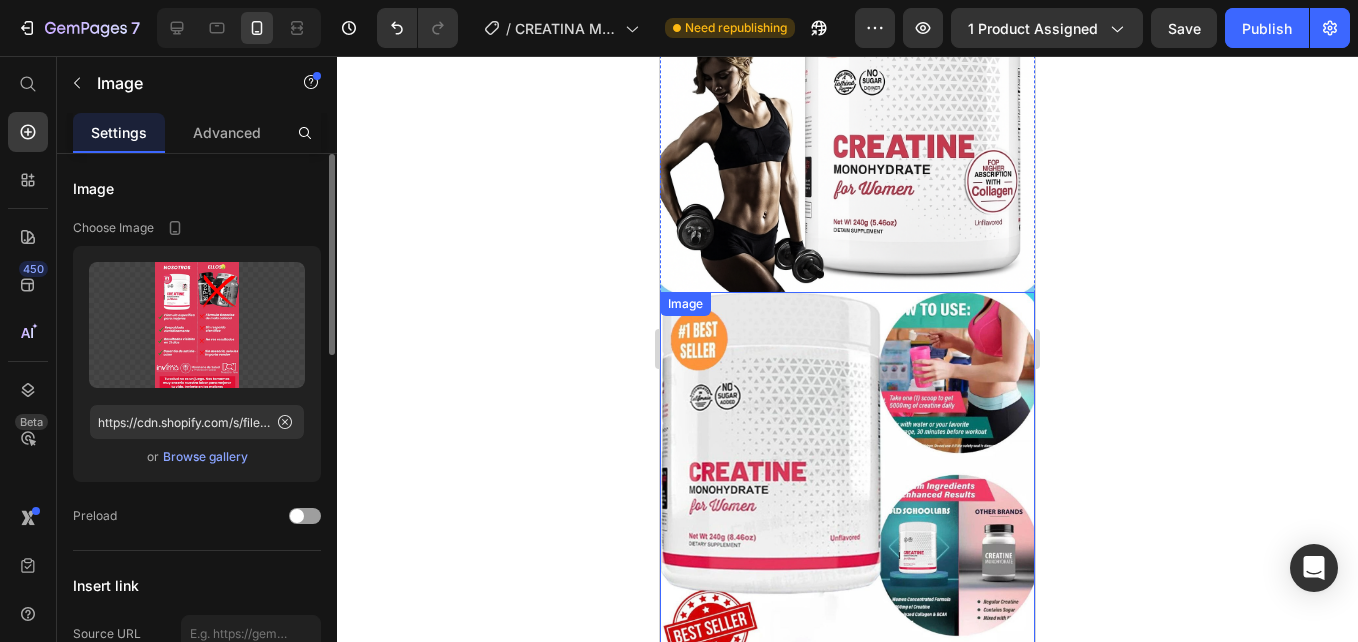 click at bounding box center [847, 478] 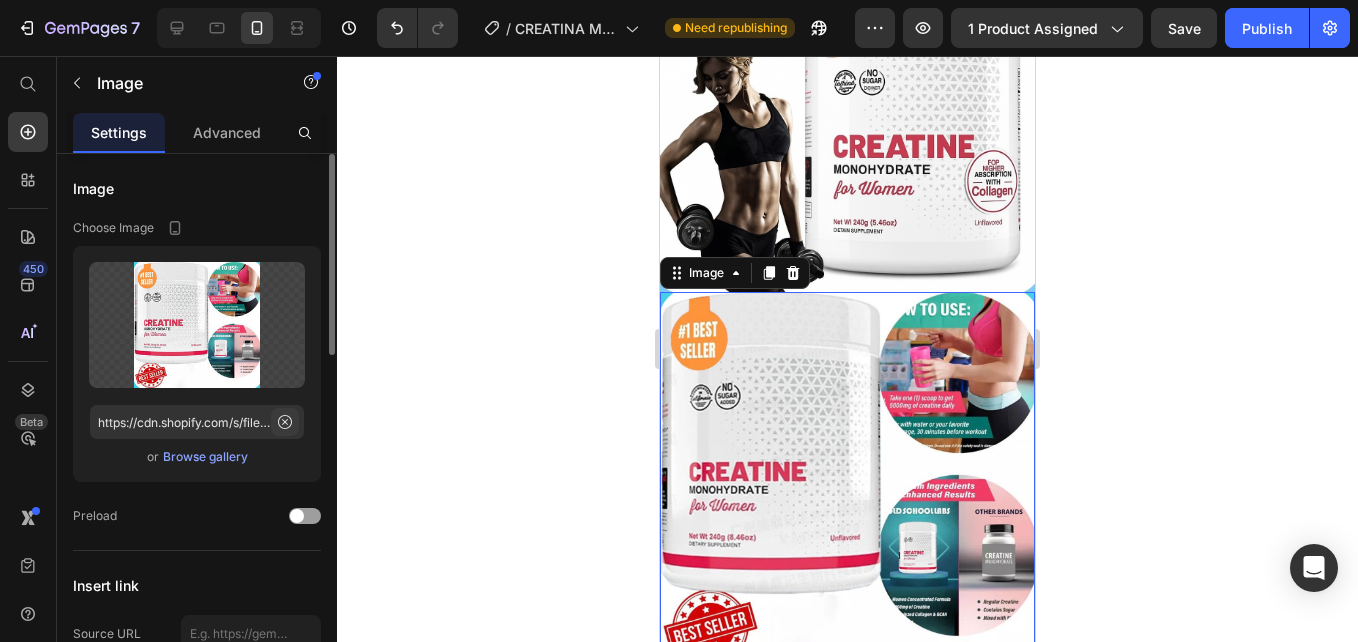 click 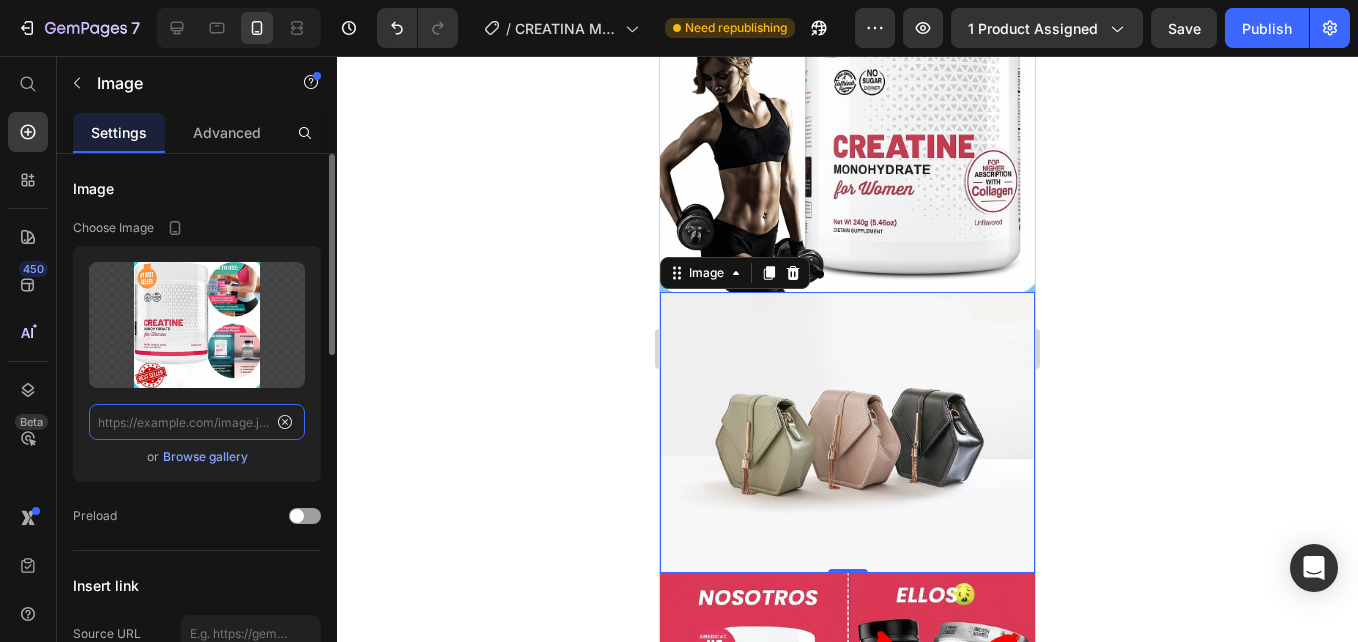 scroll, scrollTop: 0, scrollLeft: 0, axis: both 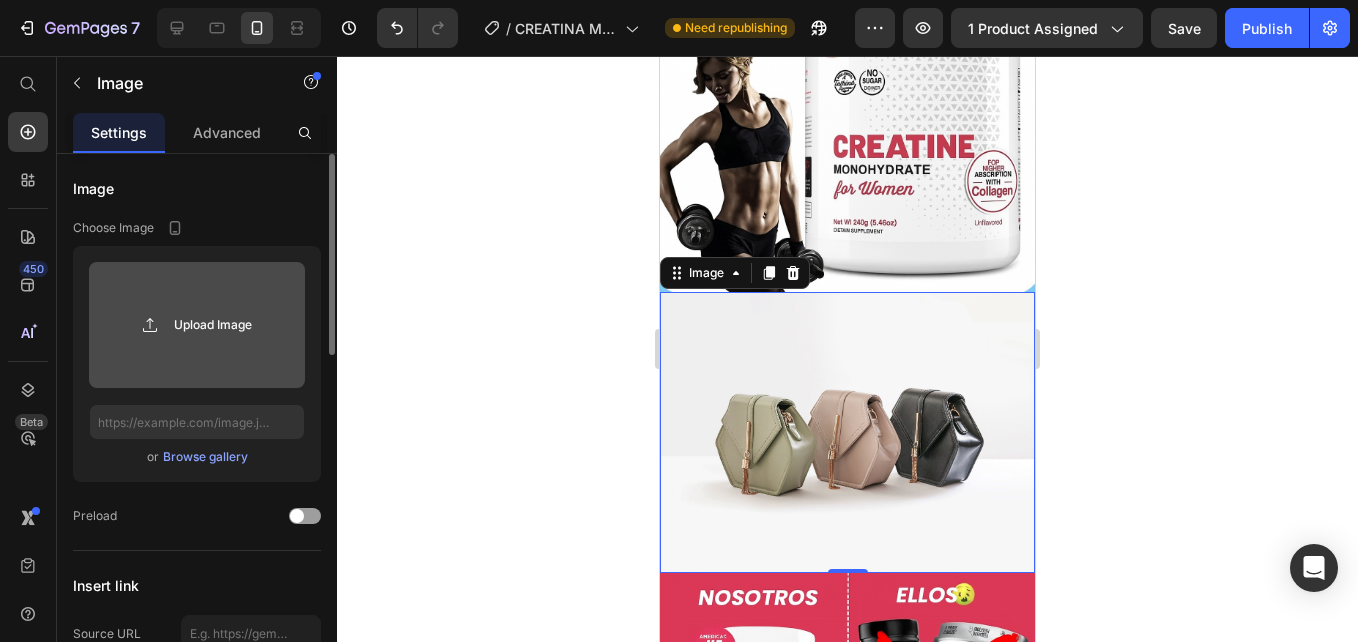 click 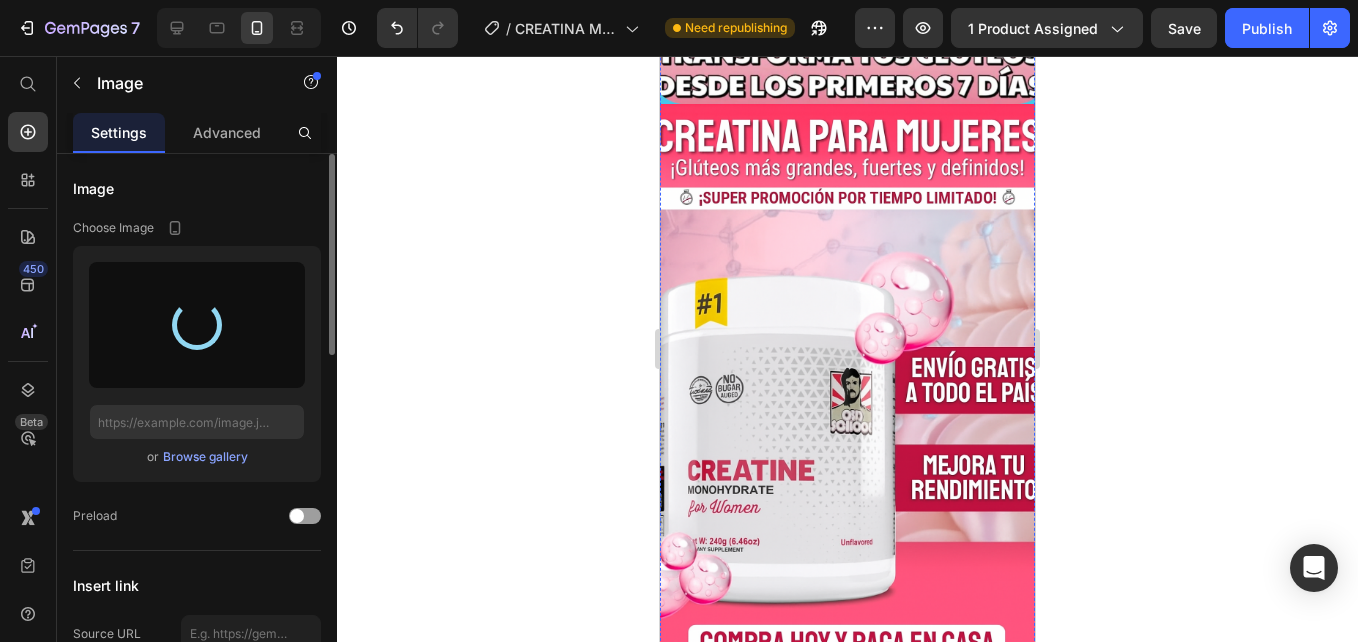 type on "https://cdn.shopify.com/s/files/1/0938/4427/5505/files/gempages_569687052442928352-da14298d-e184-4856-b6c0-5f048c2867b4.jpg" 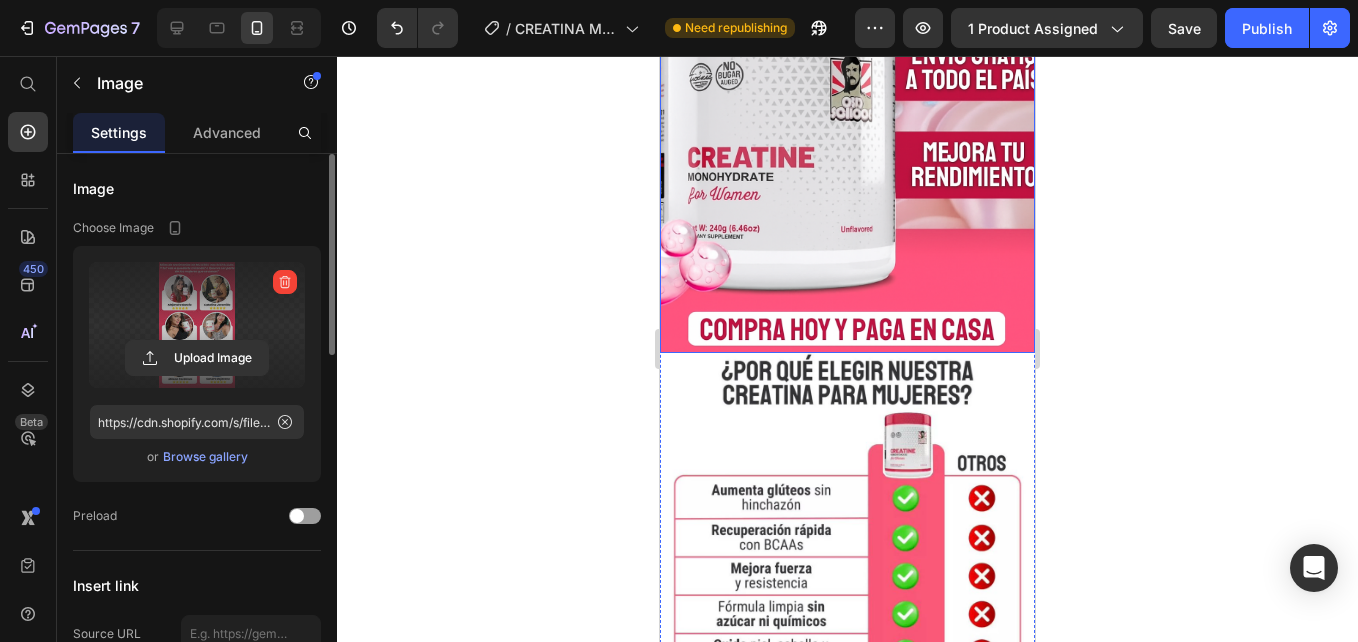 scroll, scrollTop: 1788, scrollLeft: 0, axis: vertical 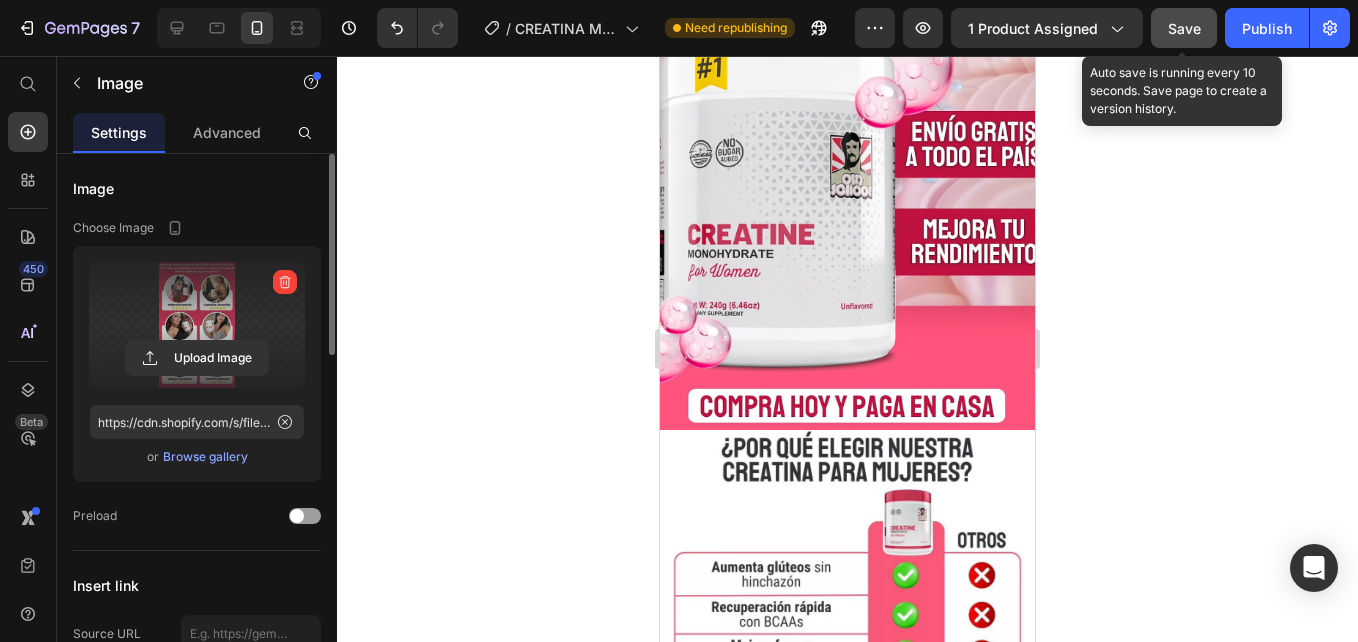 click on "Save" 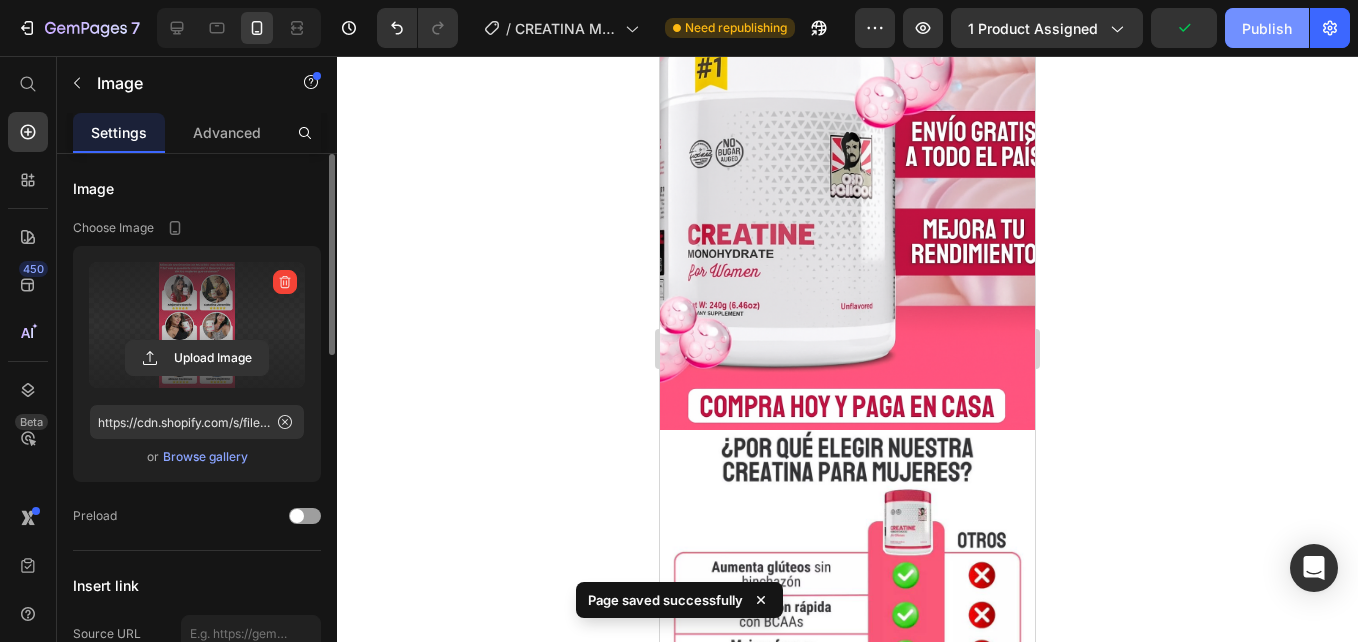 click on "Publish" at bounding box center (1267, 28) 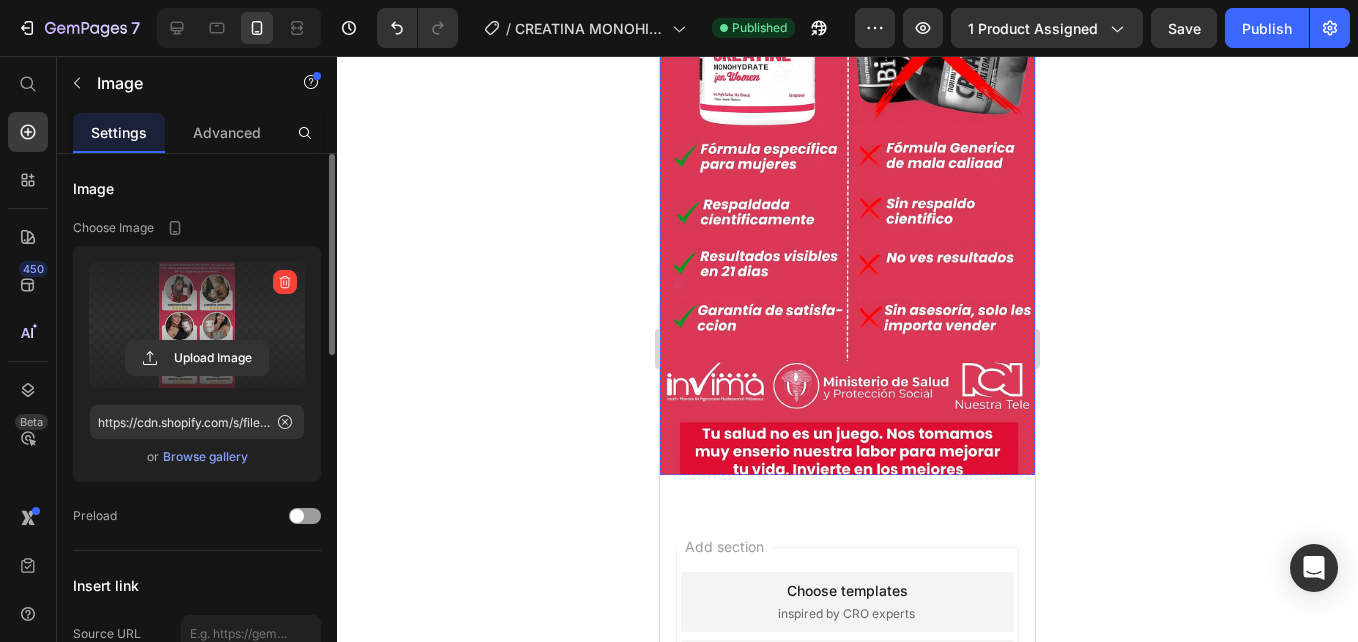 scroll, scrollTop: 3700, scrollLeft: 0, axis: vertical 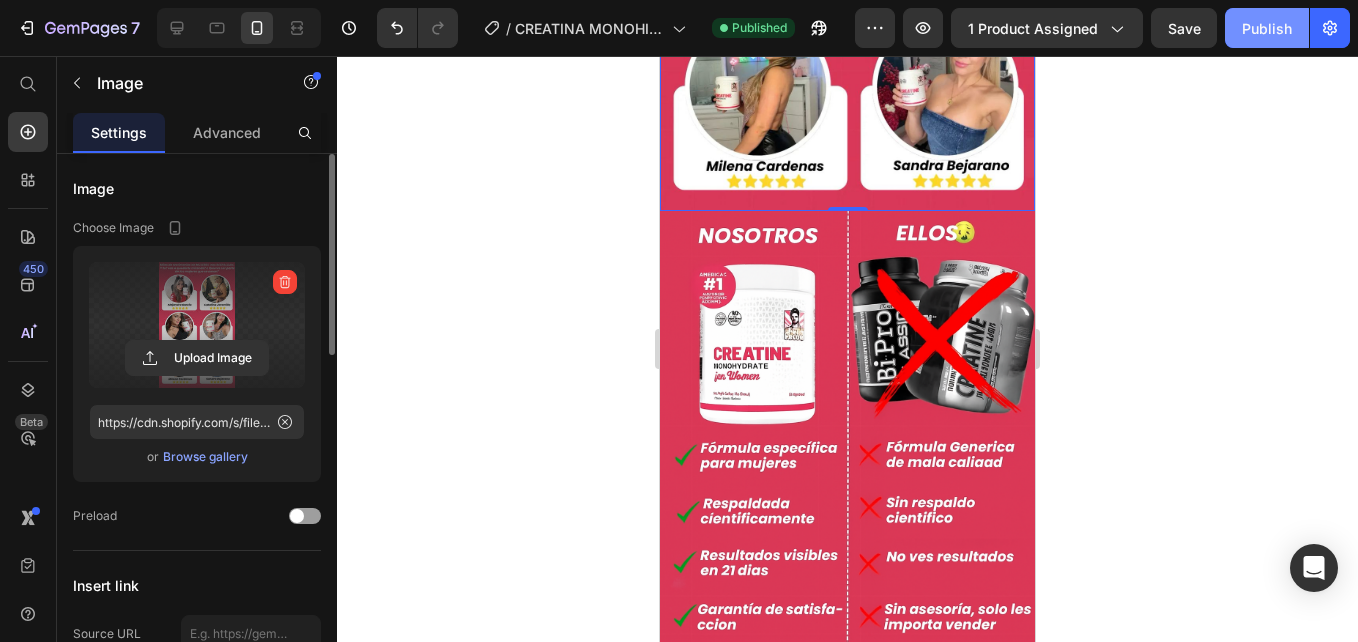 click on "Publish" at bounding box center [1267, 28] 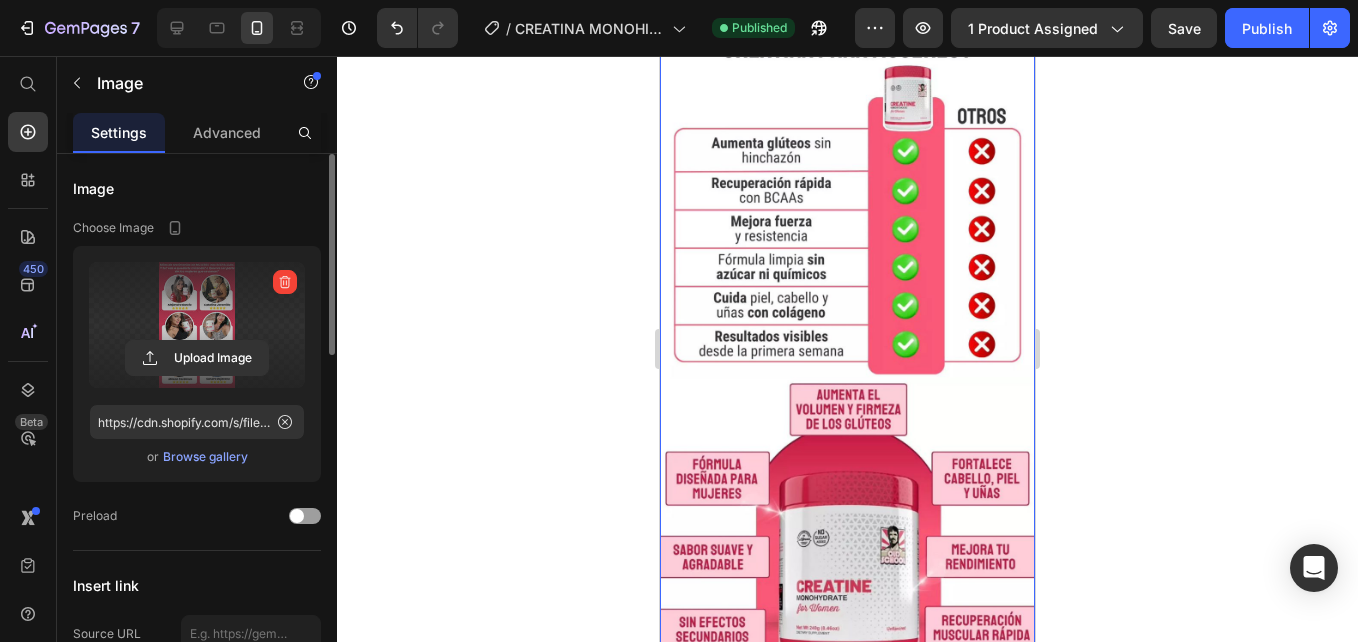 scroll, scrollTop: 2300, scrollLeft: 0, axis: vertical 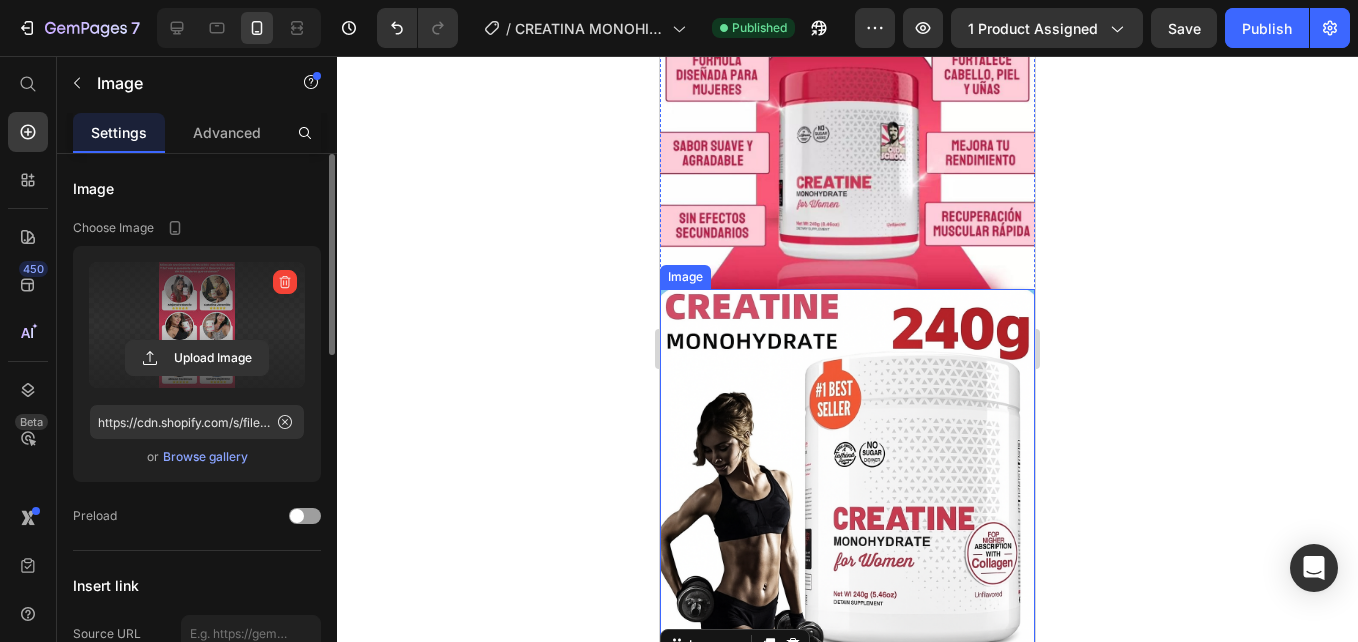 click at bounding box center (847, 476) 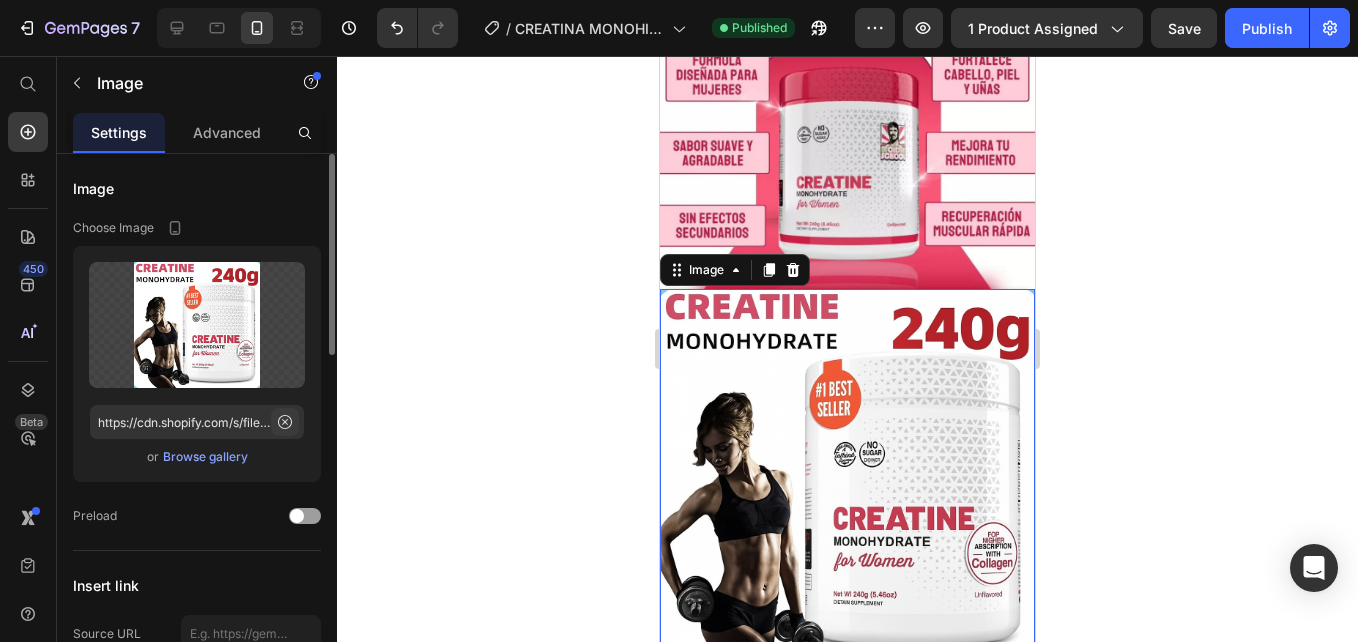 click 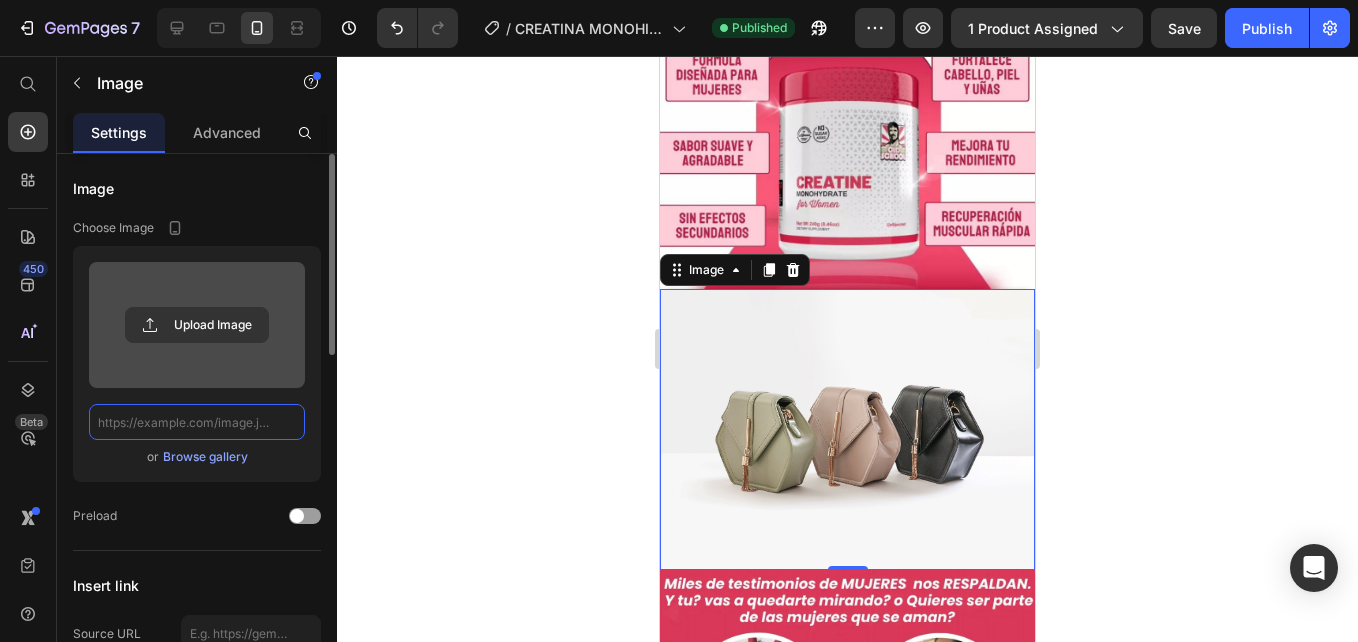 scroll, scrollTop: 0, scrollLeft: 0, axis: both 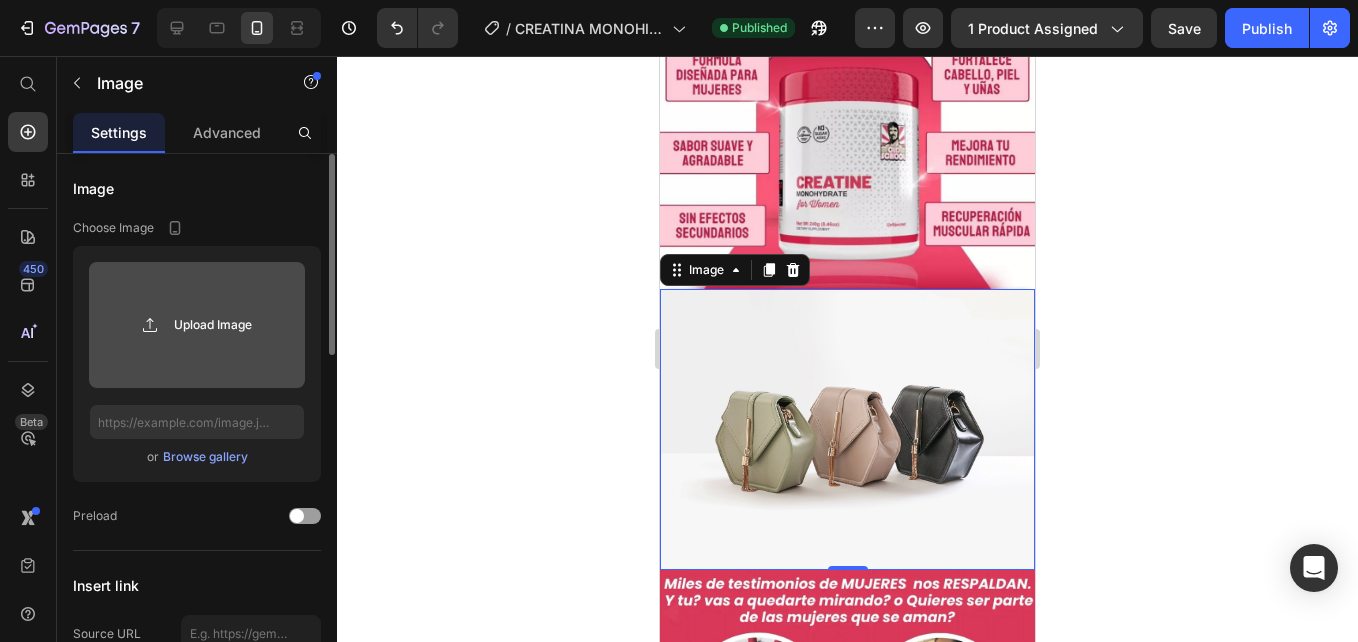 click 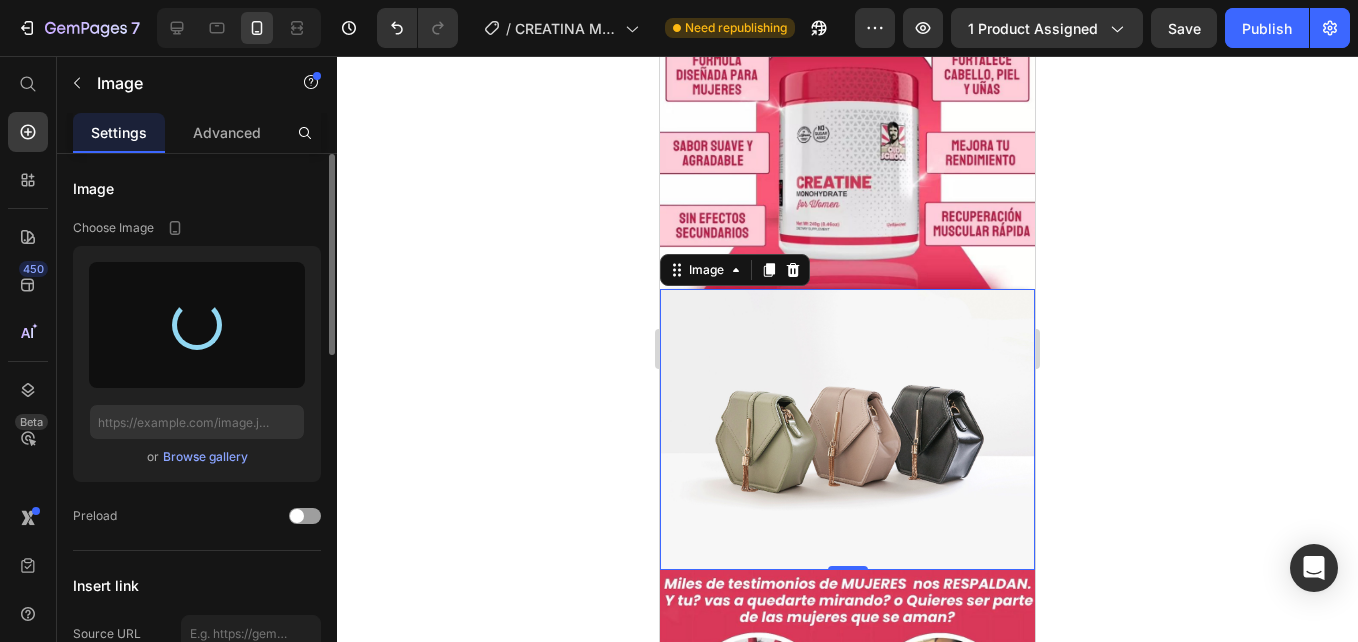 type on "https://cdn.shopify.com/s/files/1/0938/4427/5505/files/gempages_569687052442928352-f1ee2249-7be0-406e-9ed1-18c47fcf7681.png" 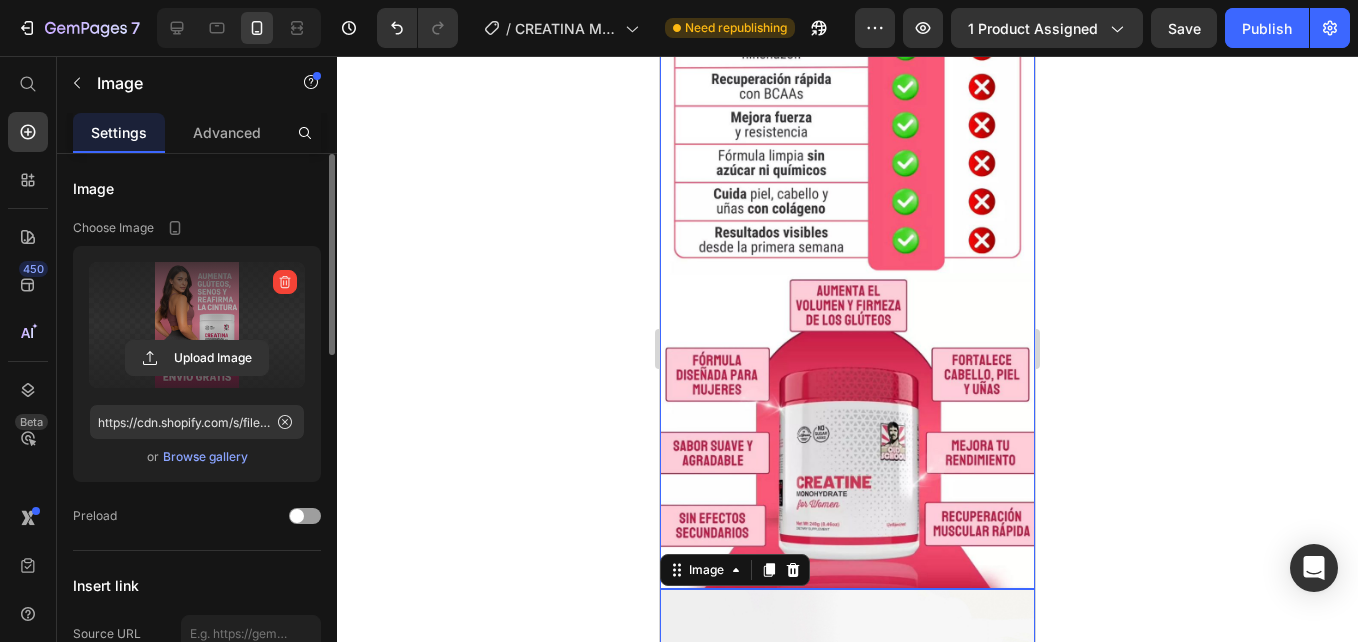 scroll, scrollTop: 2216, scrollLeft: 0, axis: vertical 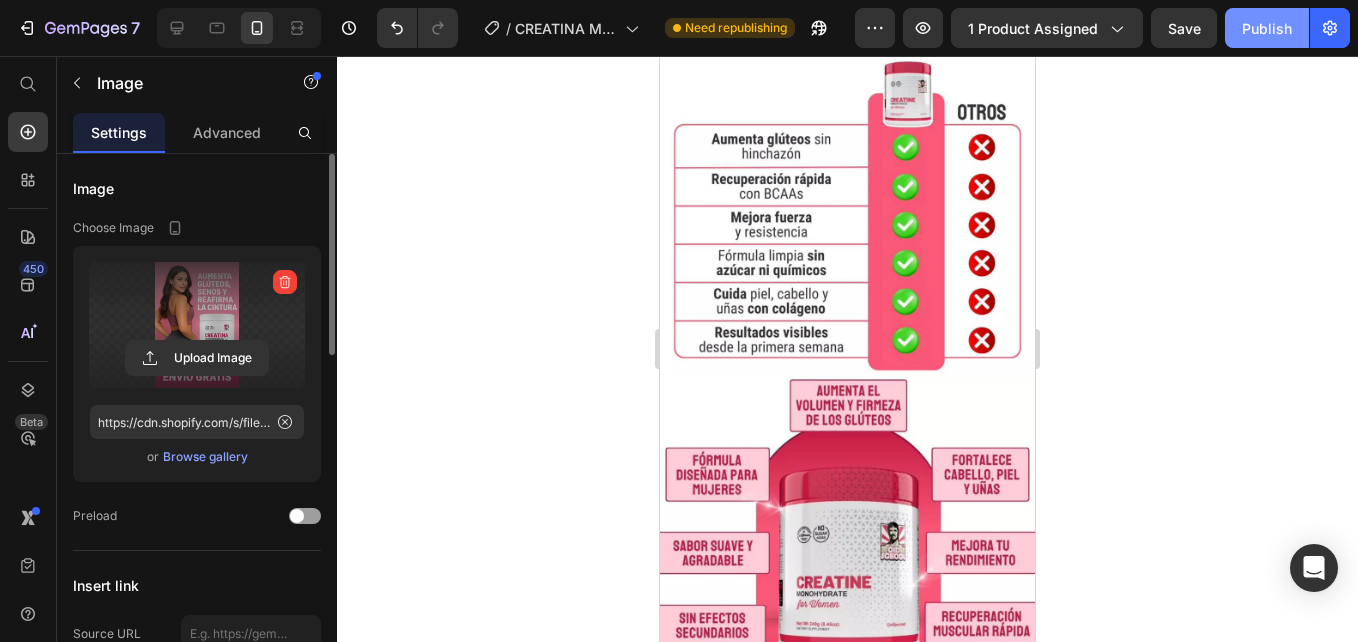 click on "Publish" 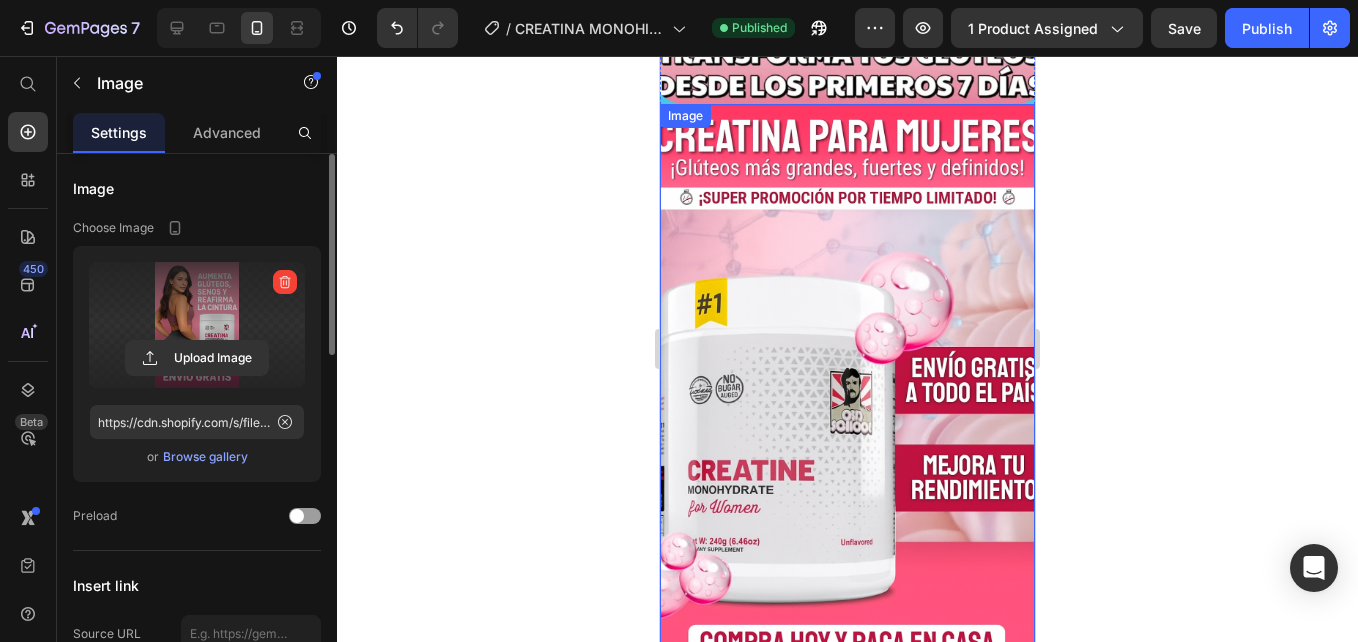 scroll, scrollTop: 1516, scrollLeft: 0, axis: vertical 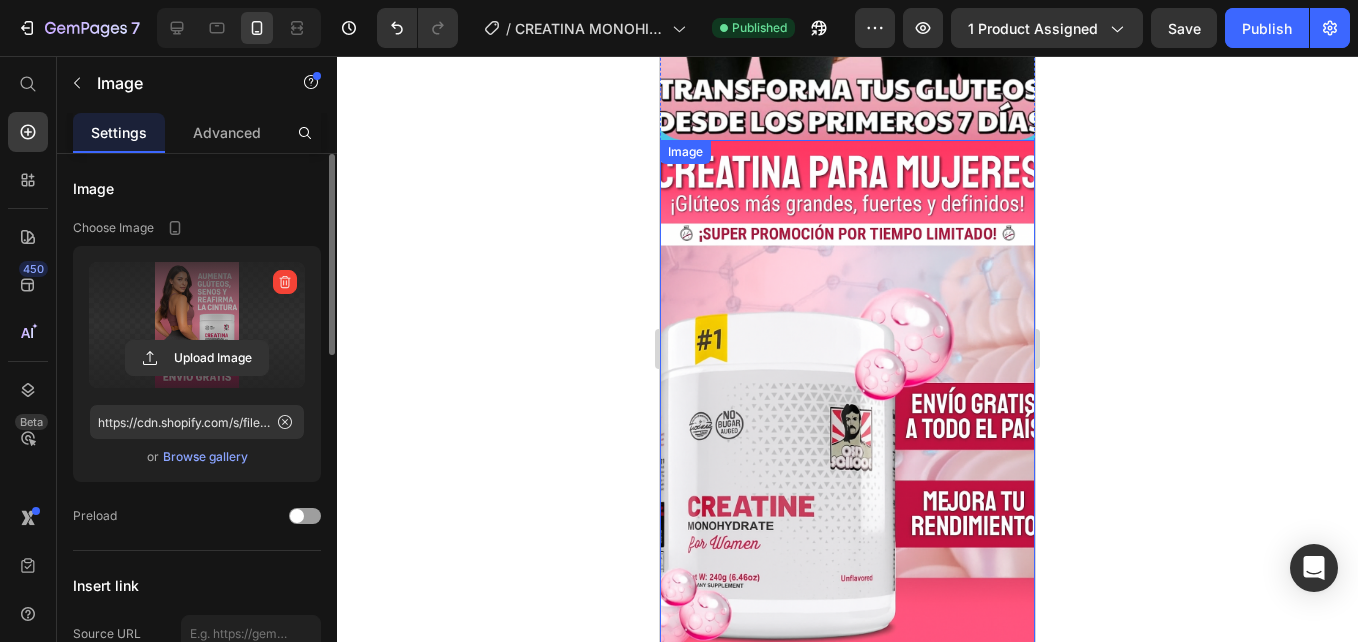 click at bounding box center (847, 421) 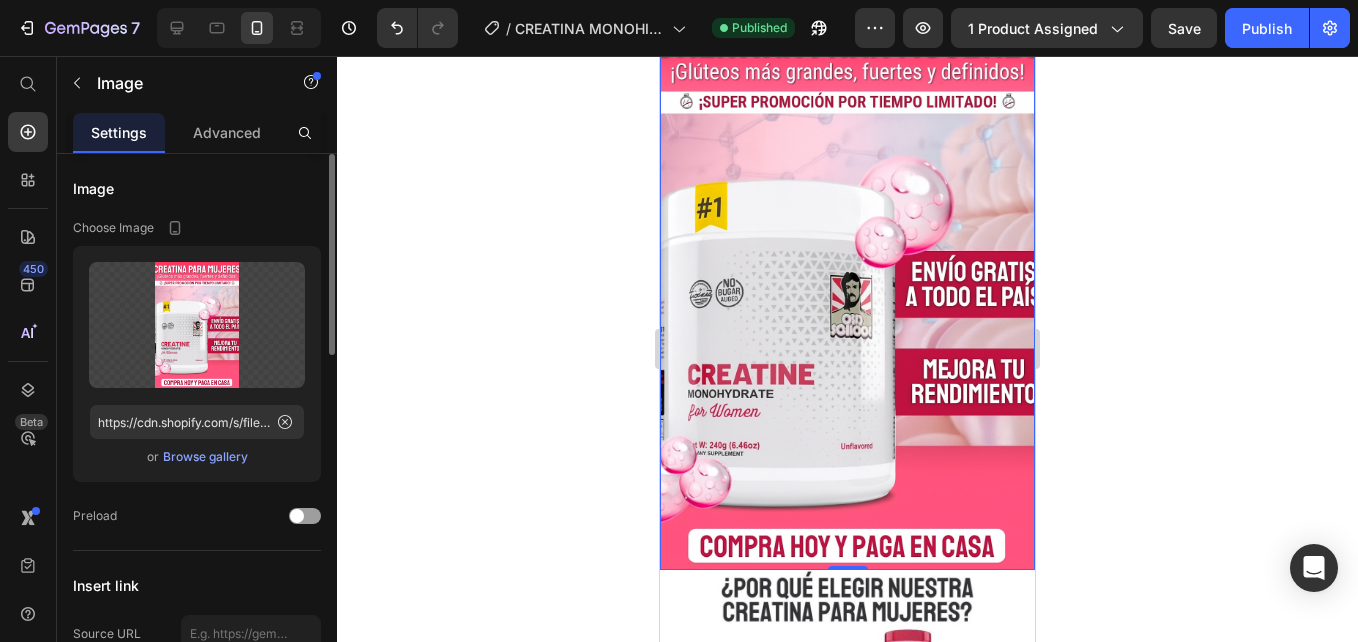 scroll, scrollTop: 1616, scrollLeft: 0, axis: vertical 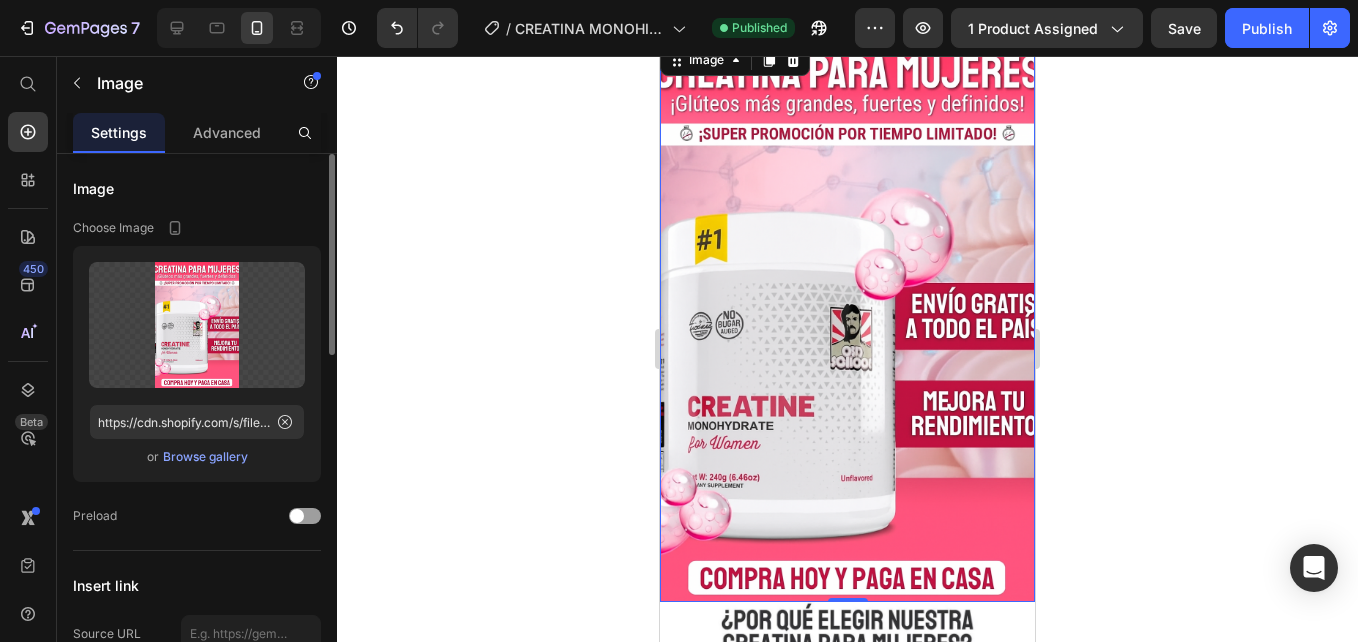 click at bounding box center [847, 321] 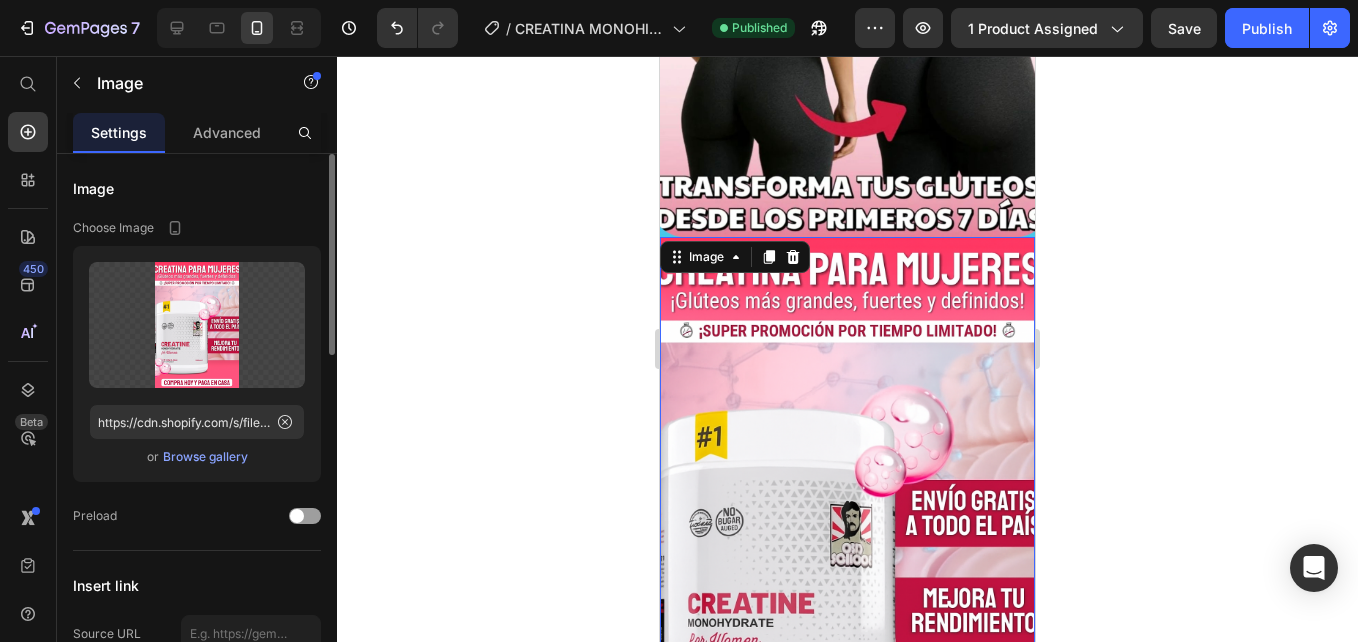 scroll, scrollTop: 1416, scrollLeft: 0, axis: vertical 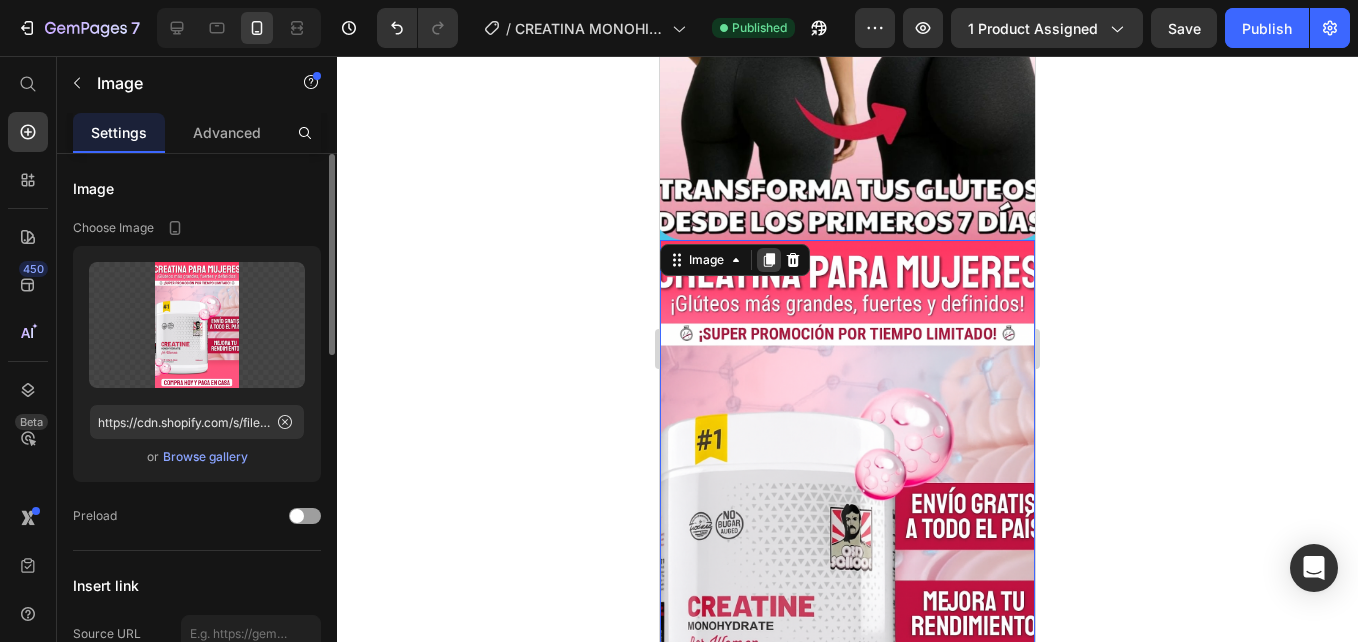 click 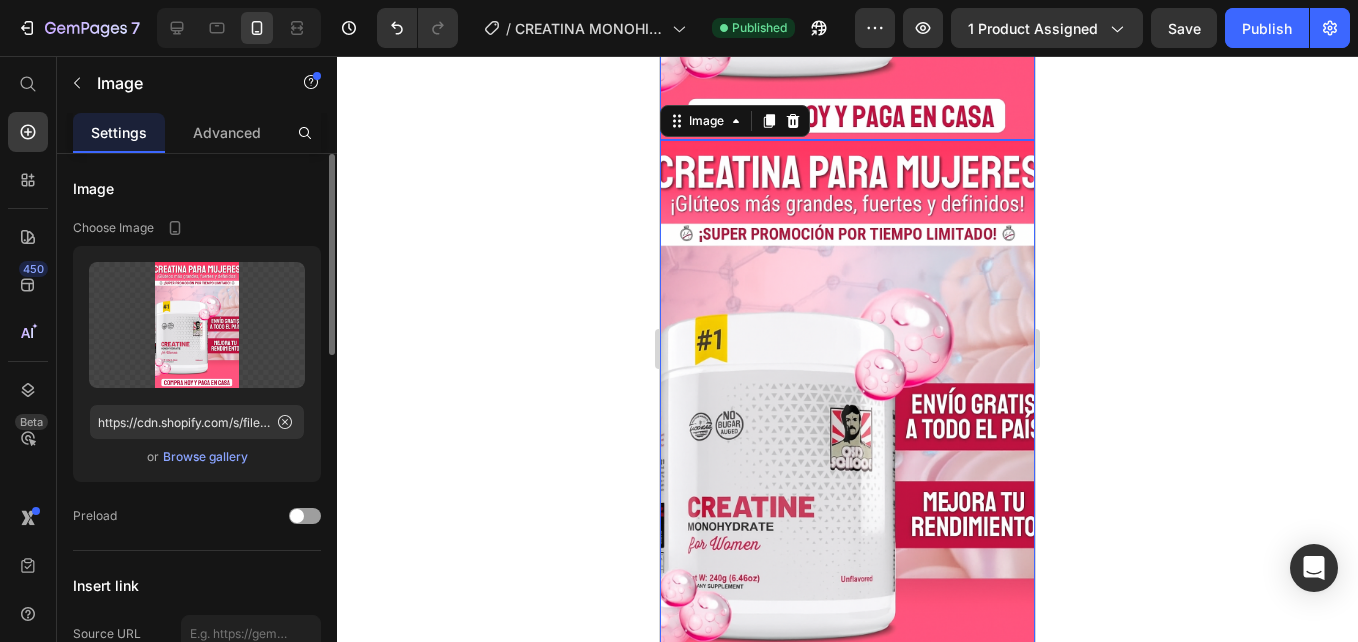 scroll, scrollTop: 2126, scrollLeft: 0, axis: vertical 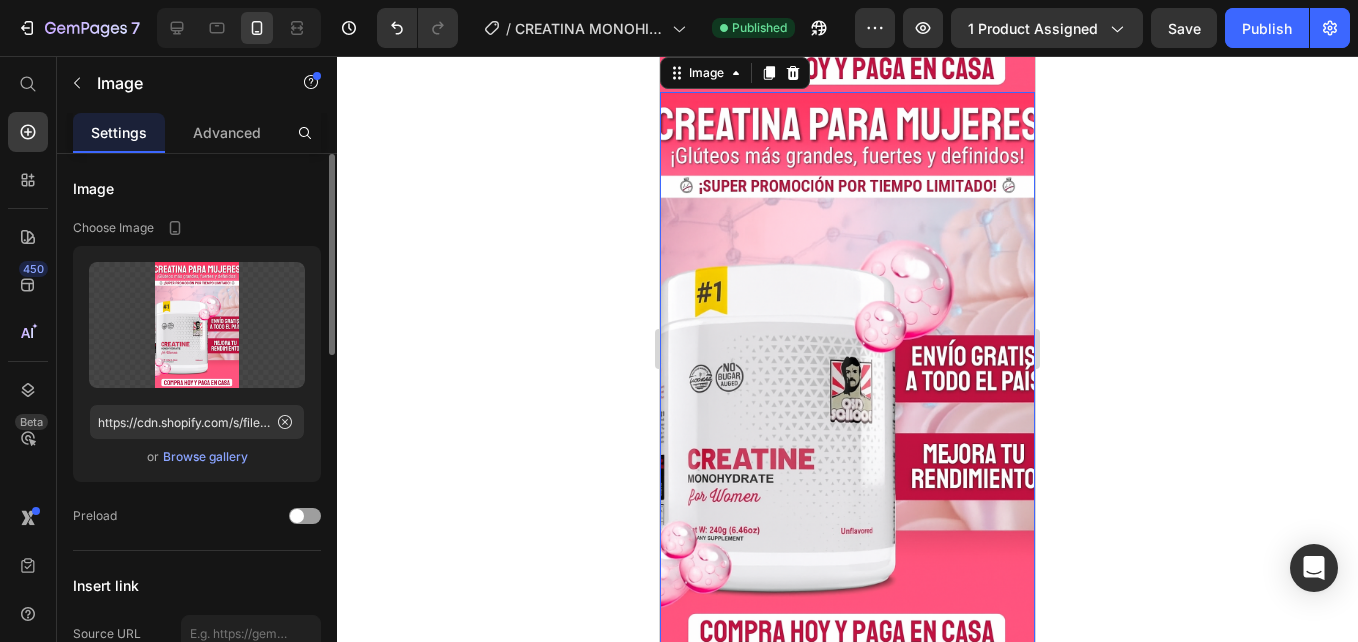 click at bounding box center [847, 373] 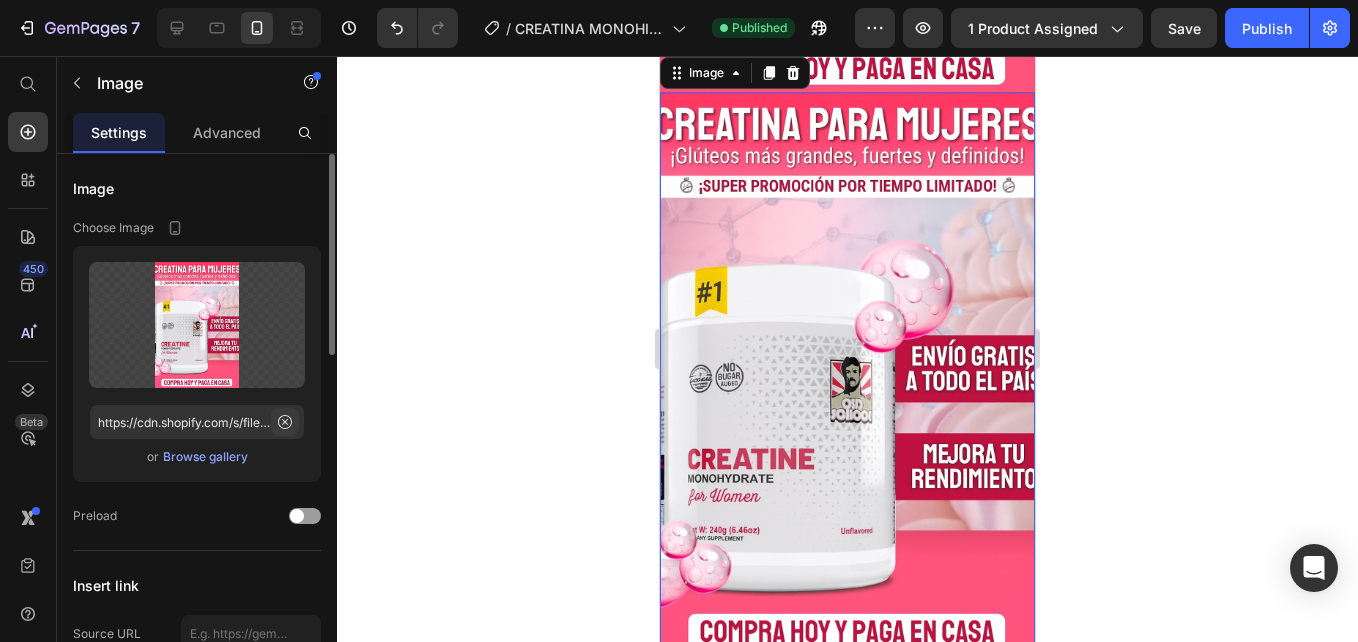 click 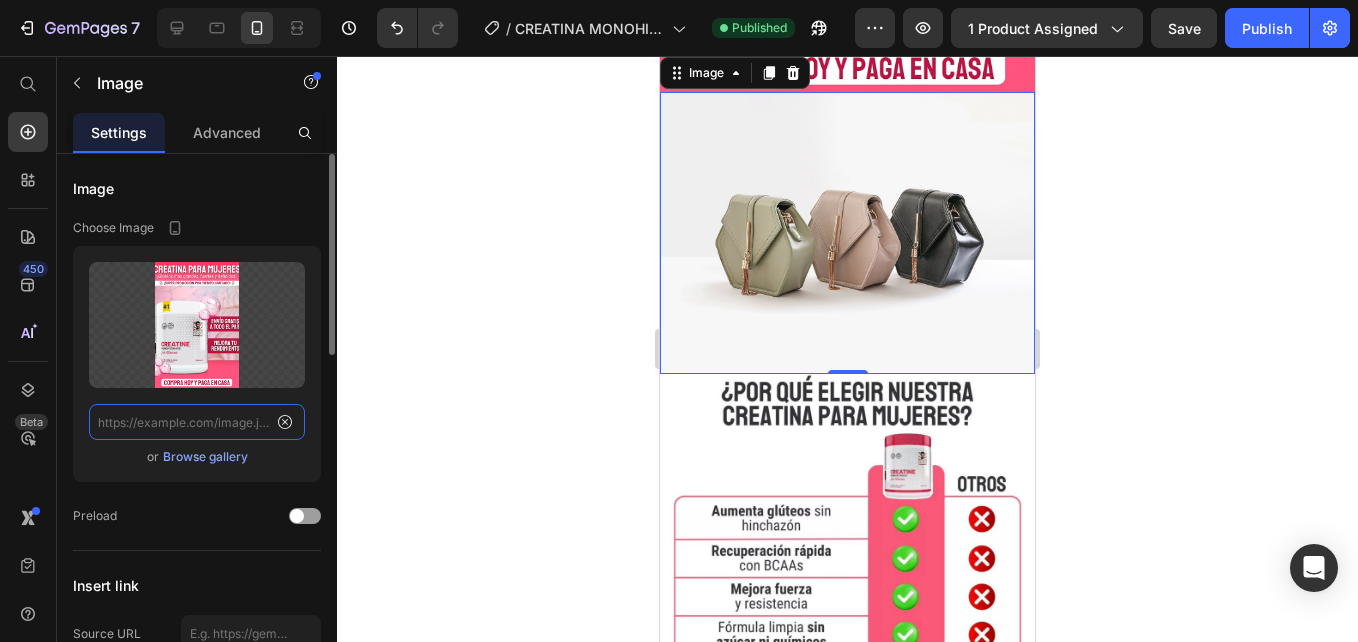 scroll, scrollTop: 0, scrollLeft: 0, axis: both 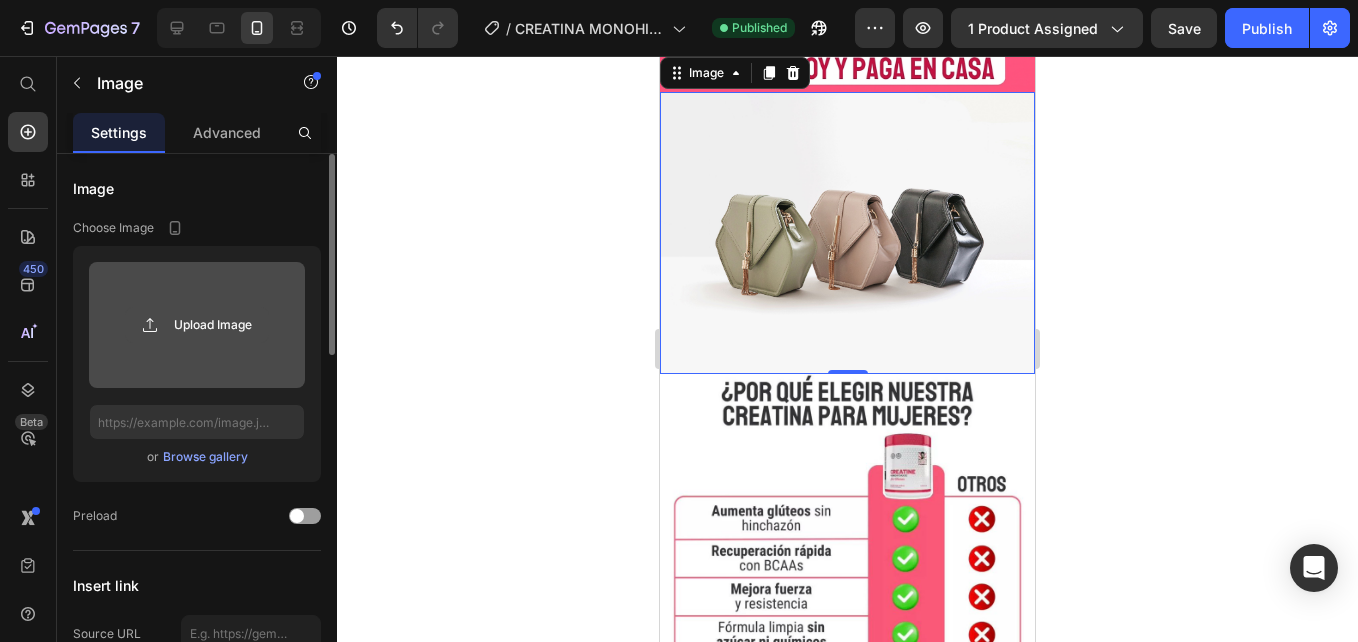 click 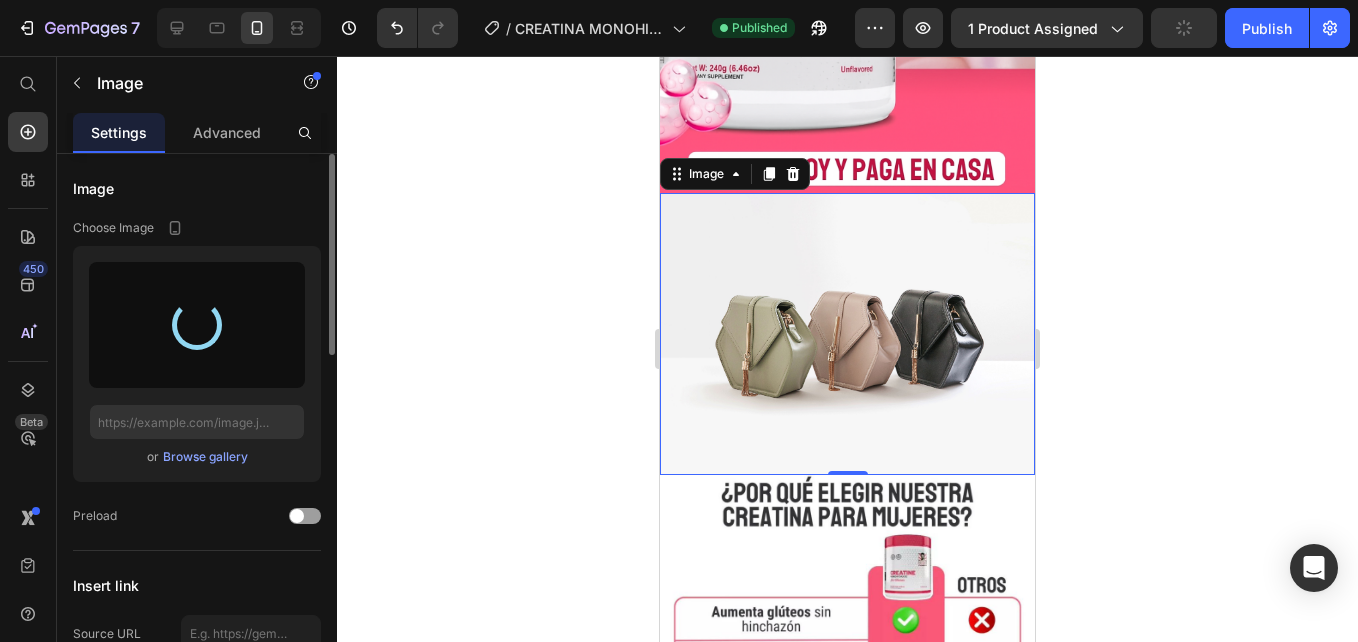 scroll, scrollTop: 2026, scrollLeft: 0, axis: vertical 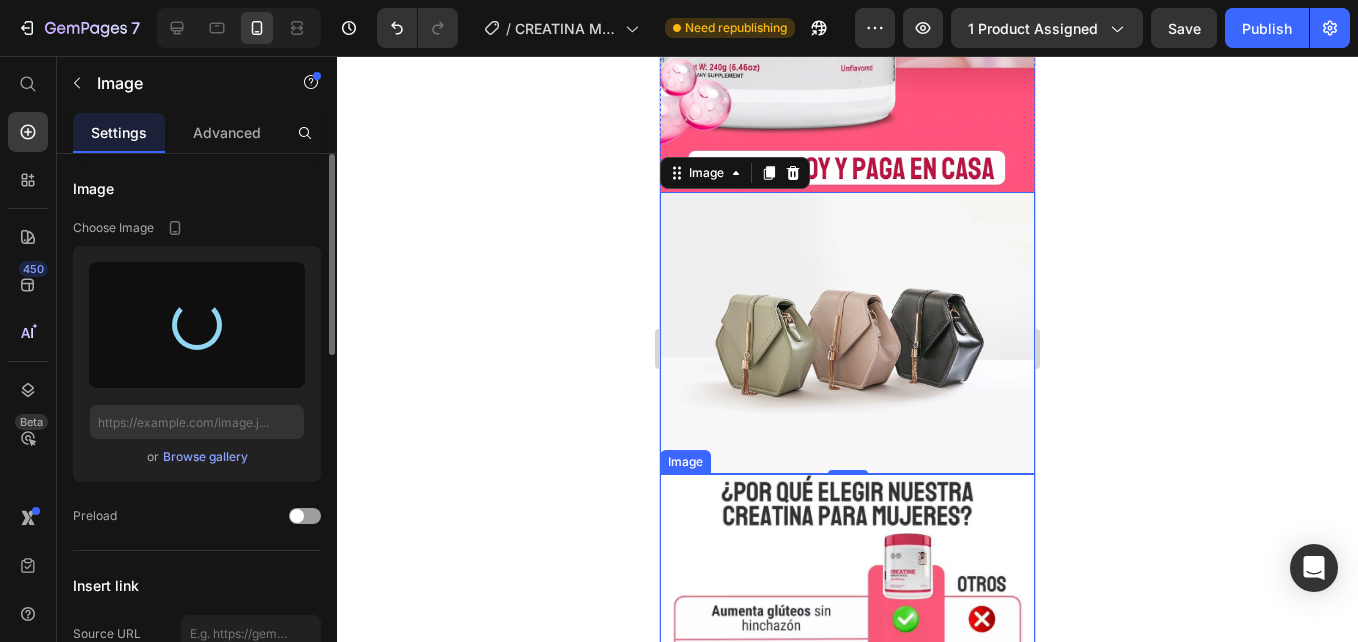 type on "https://cdn.shopify.com/s/files/1/0938/4427/5505/files/gempages_569687052442928352-dbf82322-92bb-471f-9e36-347903cde85a.png" 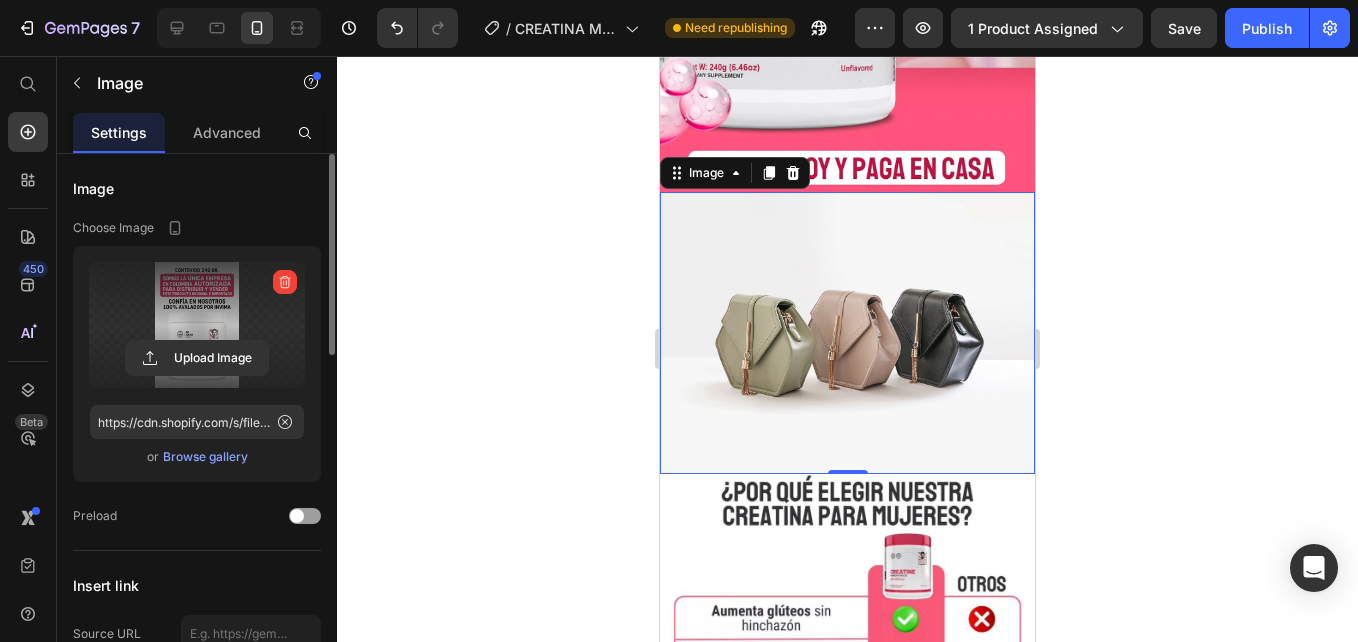 scroll, scrollTop: 2126, scrollLeft: 0, axis: vertical 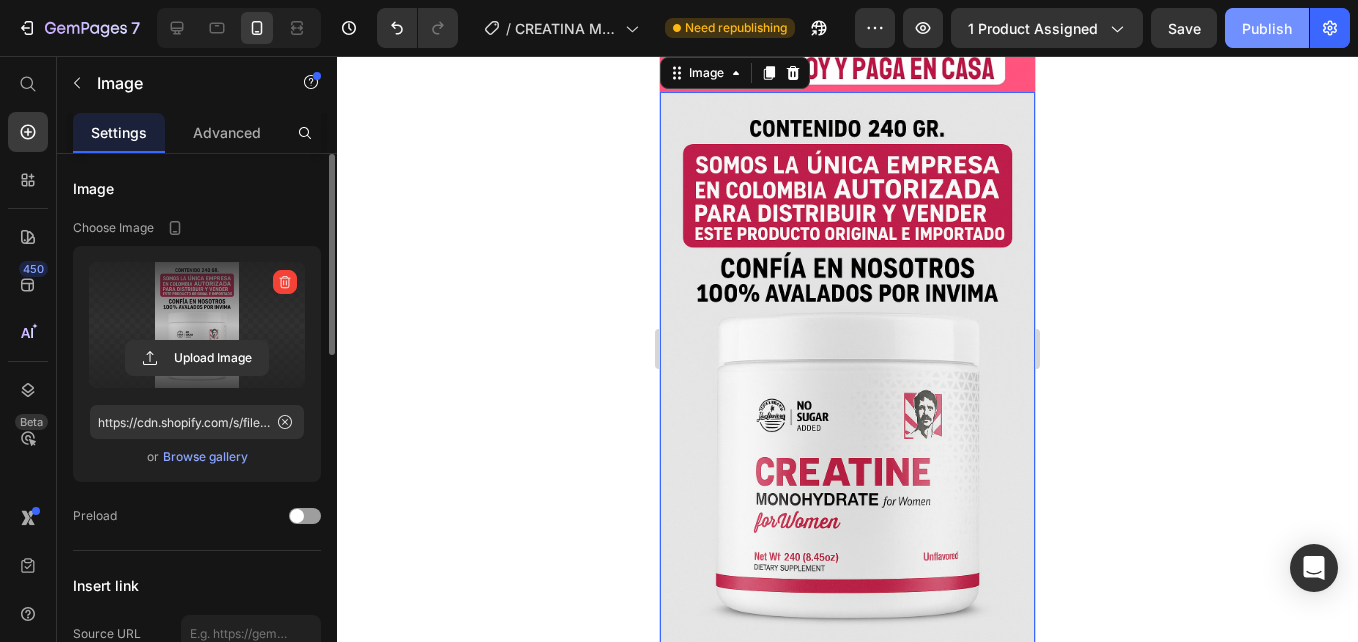 click on "Publish" at bounding box center [1267, 28] 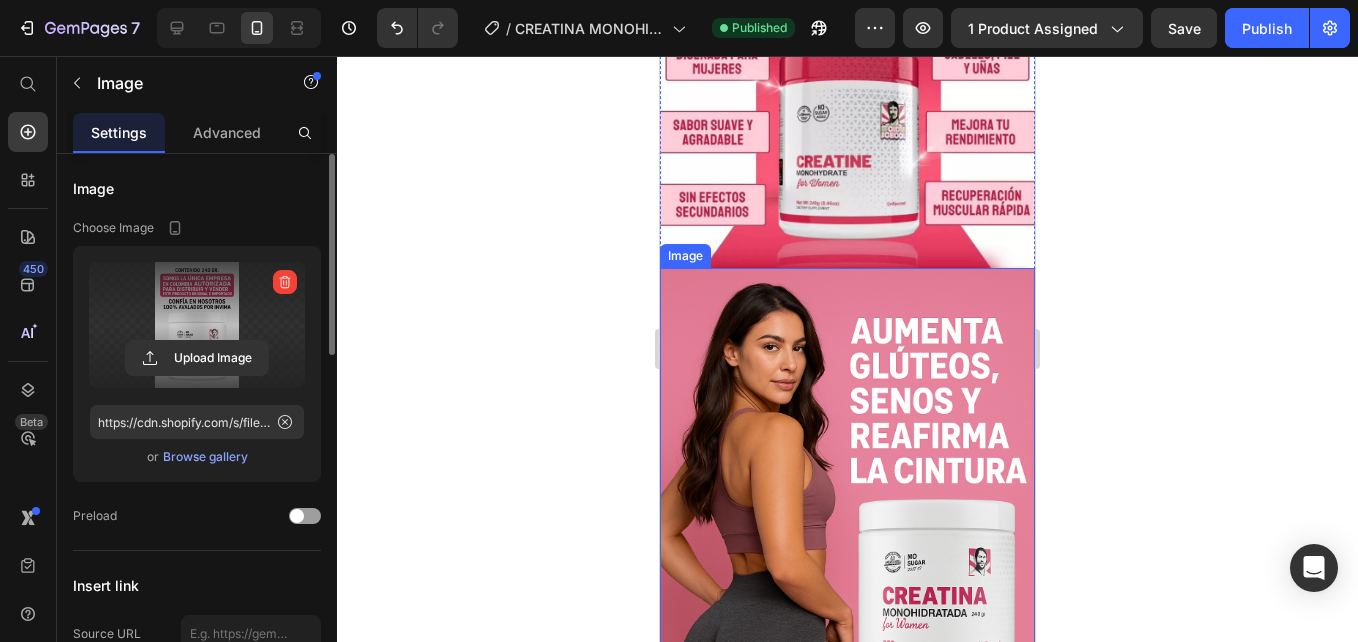 scroll, scrollTop: 3226, scrollLeft: 0, axis: vertical 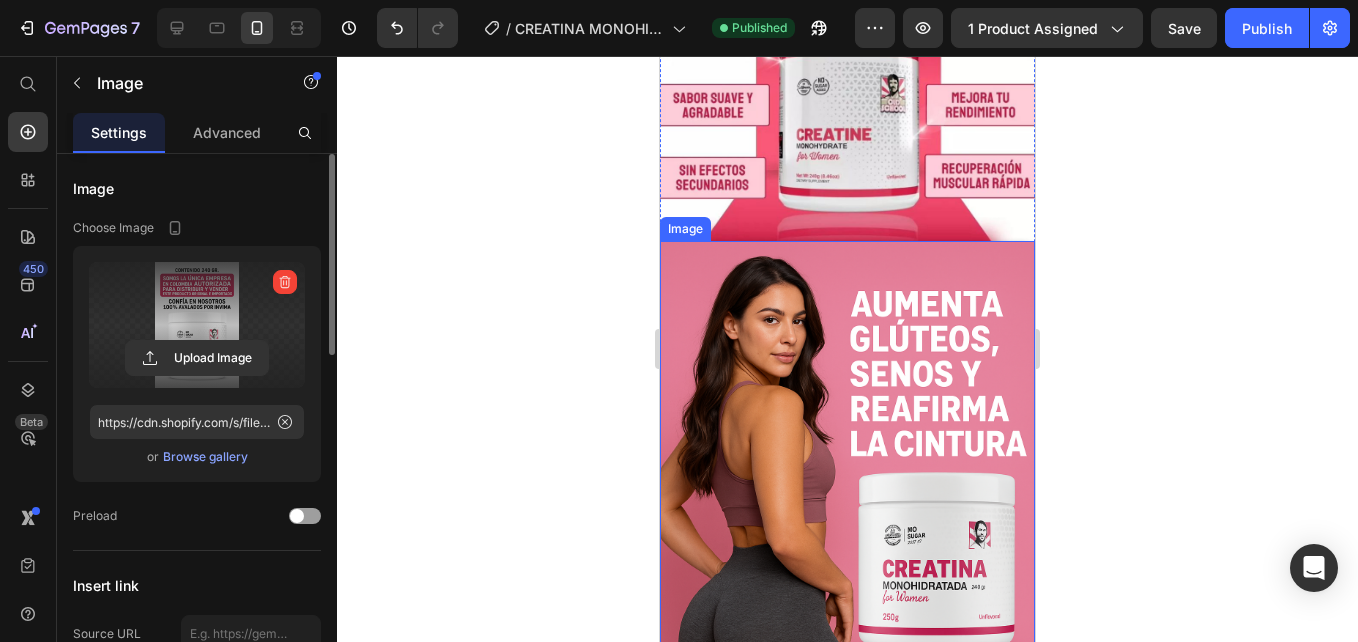 click at bounding box center (847, 522) 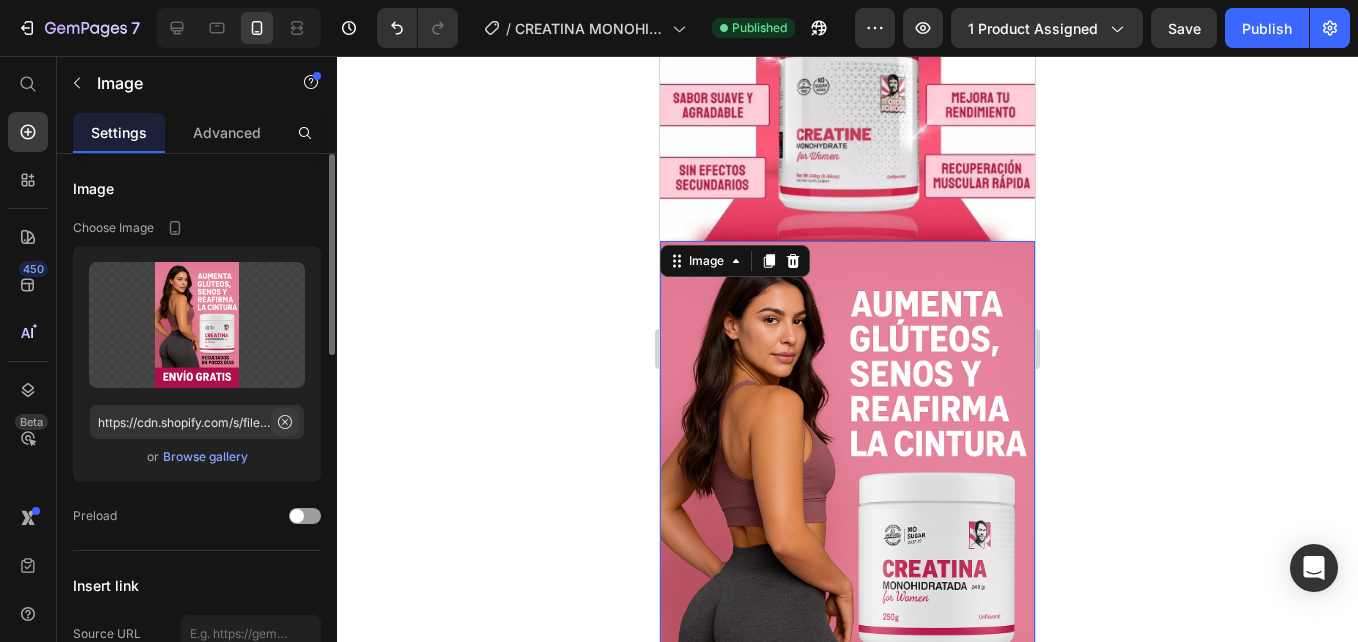 click 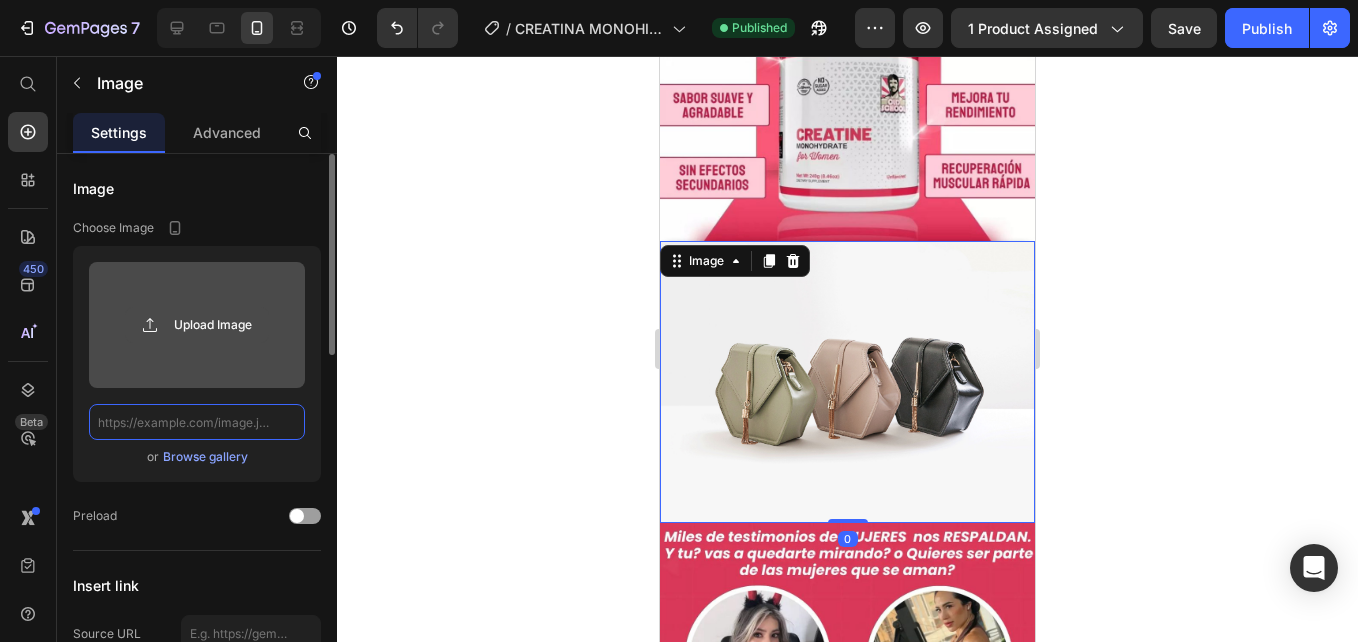 scroll, scrollTop: 0, scrollLeft: 0, axis: both 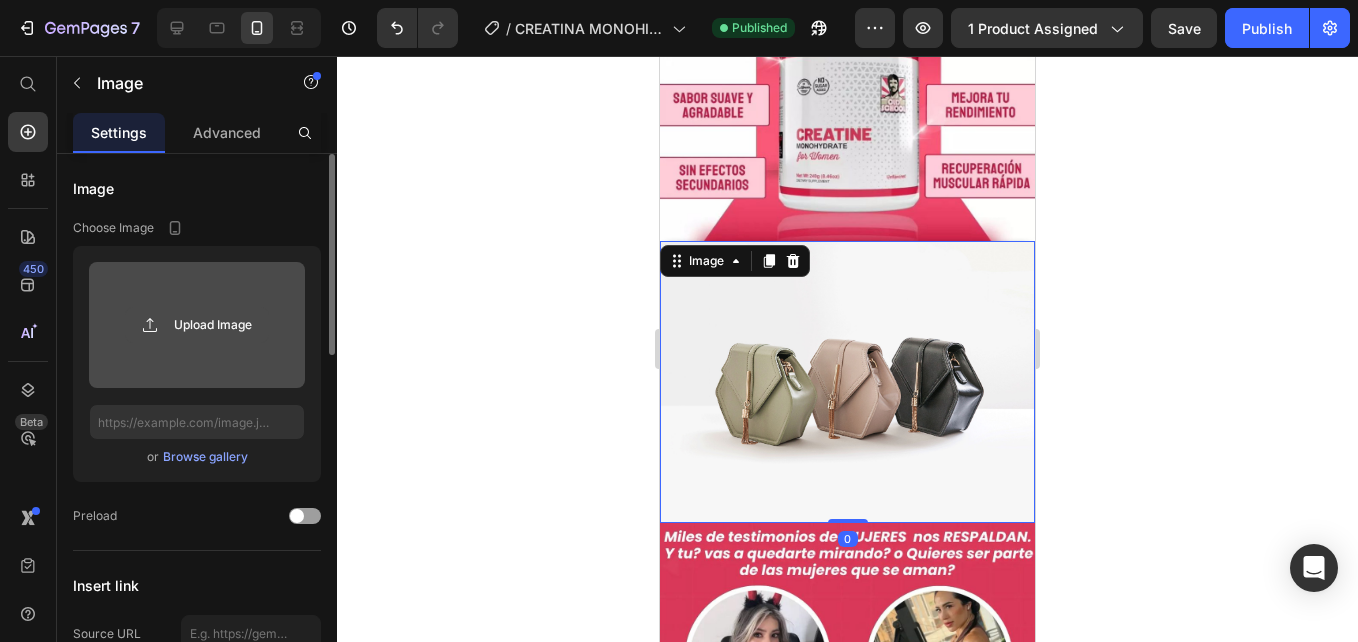 click 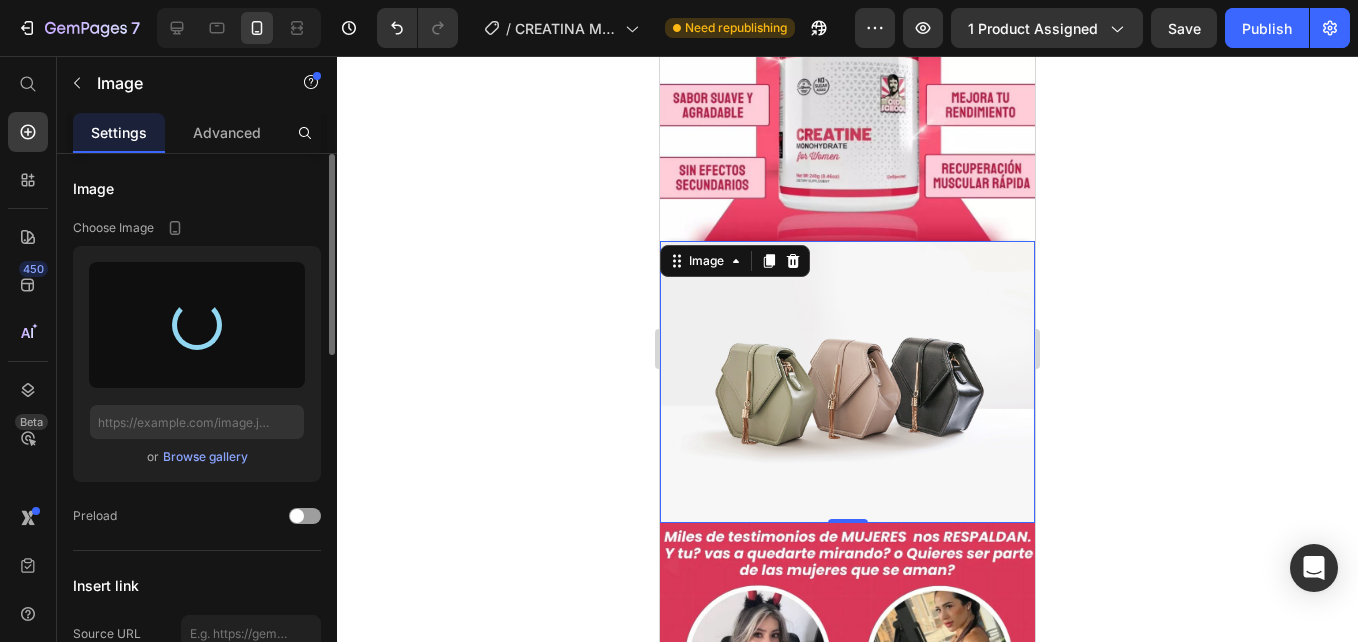 type on "https://cdn.shopify.com/s/files/1/0938/4427/5505/files/gempages_569687052442928352-9d03c827-7fea-4404-8f33-bb914fb9580b.png" 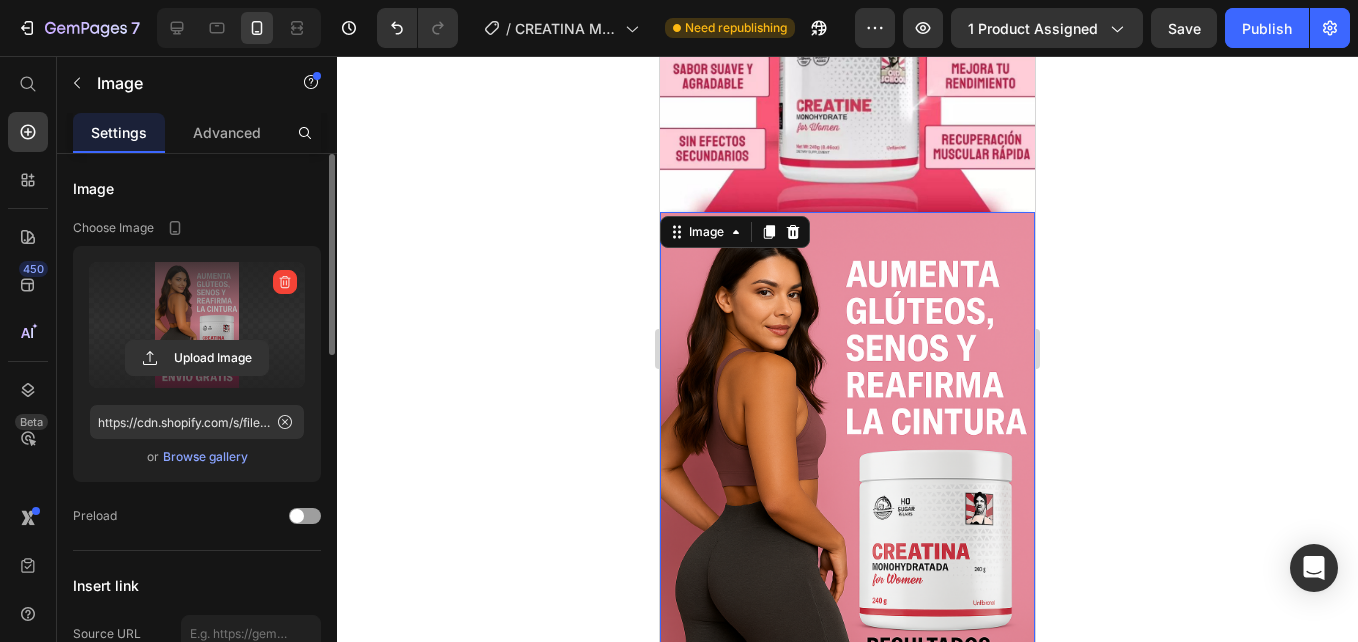 scroll, scrollTop: 3226, scrollLeft: 0, axis: vertical 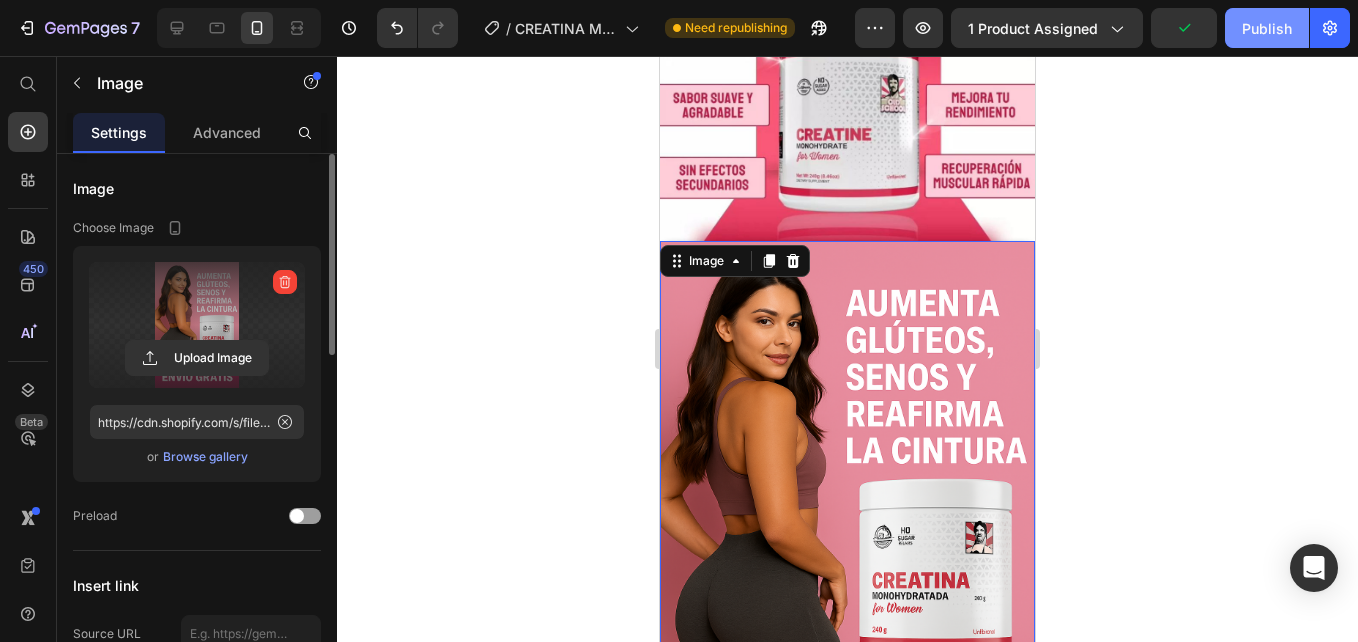 click on "Publish" at bounding box center (1267, 28) 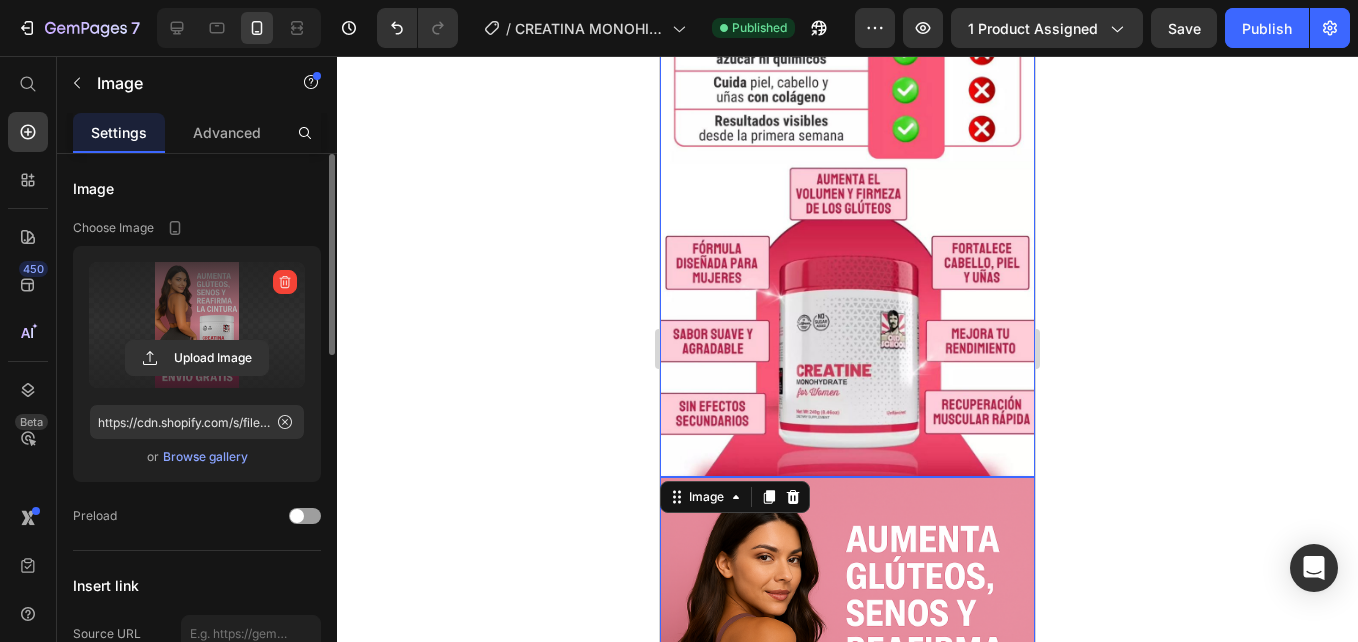 scroll, scrollTop: 2926, scrollLeft: 0, axis: vertical 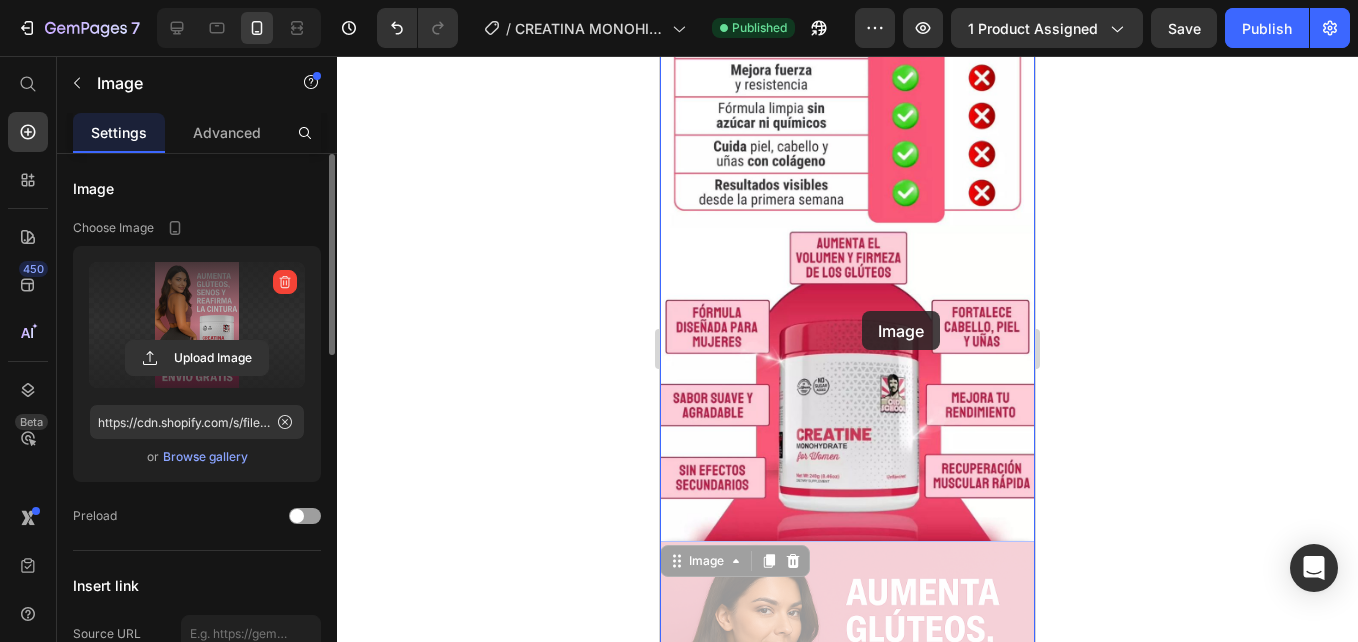 drag, startPoint x: 859, startPoint y: 506, endPoint x: 860, endPoint y: 284, distance: 222.00226 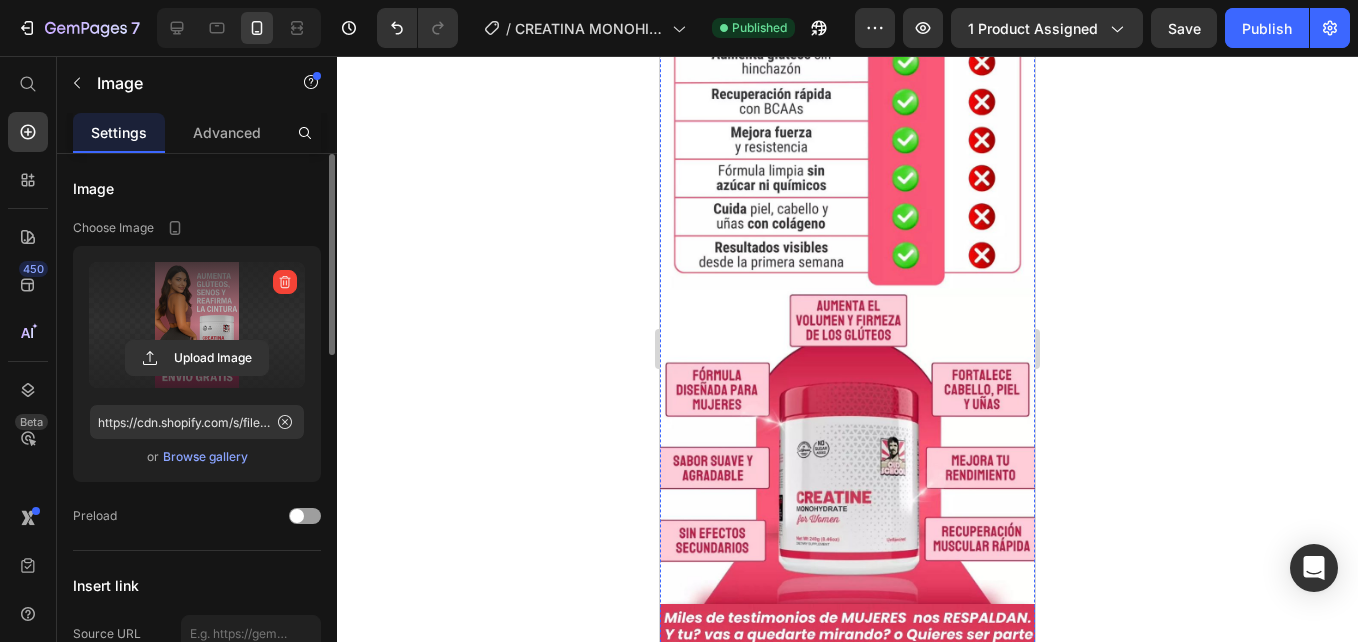 scroll, scrollTop: 3526, scrollLeft: 0, axis: vertical 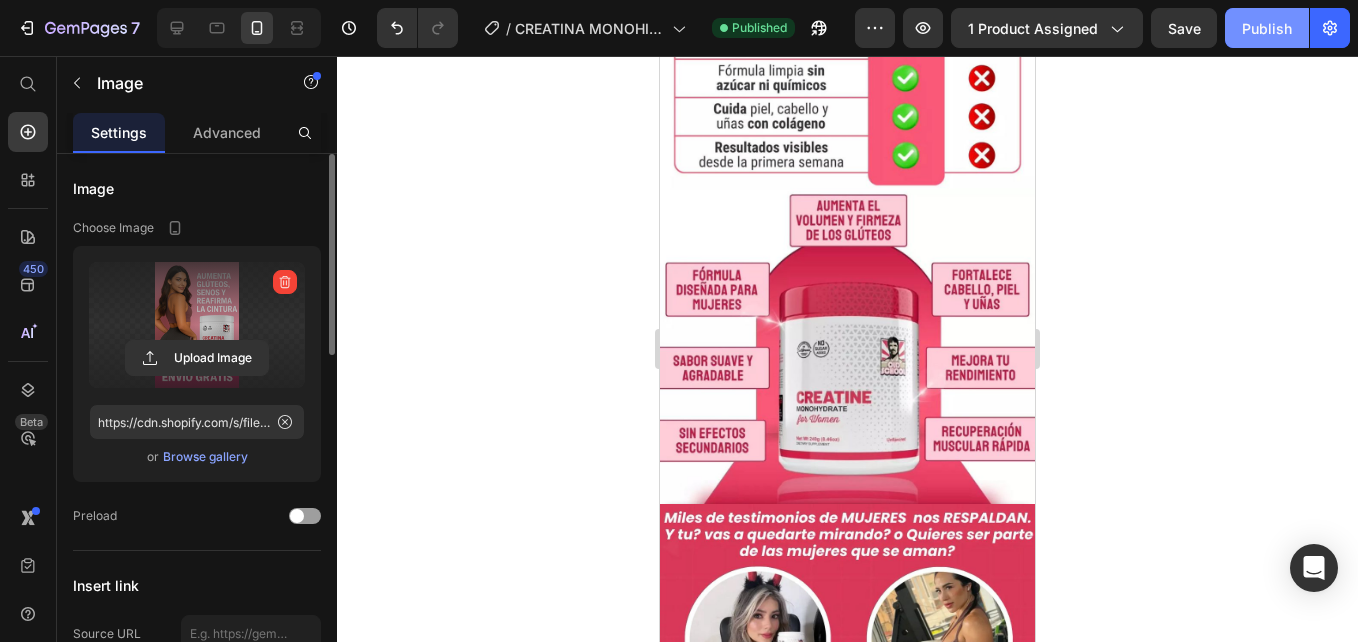 click on "Publish" 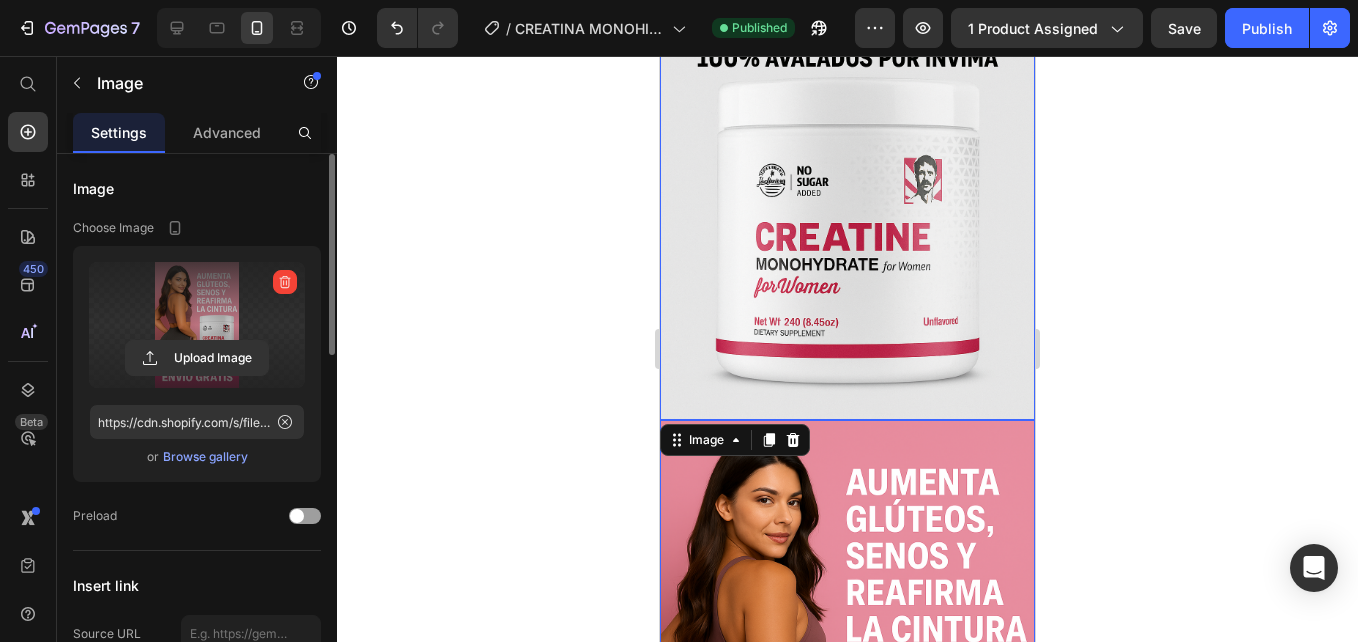 scroll, scrollTop: 2326, scrollLeft: 0, axis: vertical 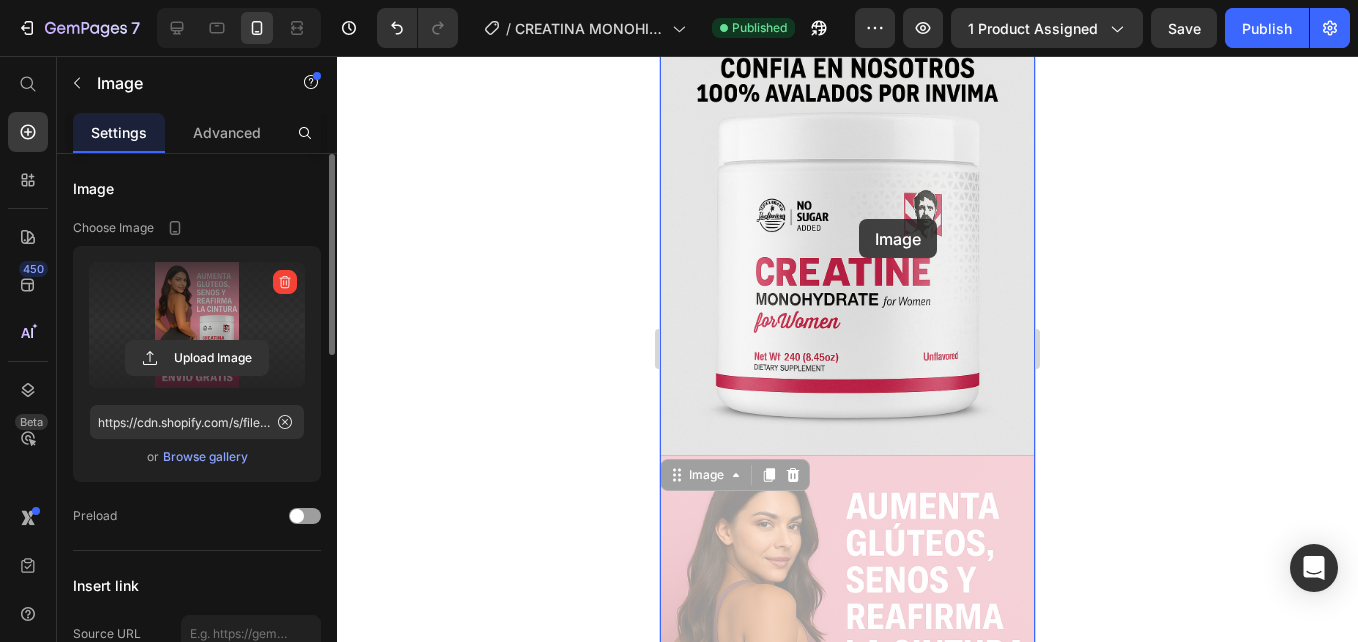 drag, startPoint x: 857, startPoint y: 395, endPoint x: 859, endPoint y: 214, distance: 181.01105 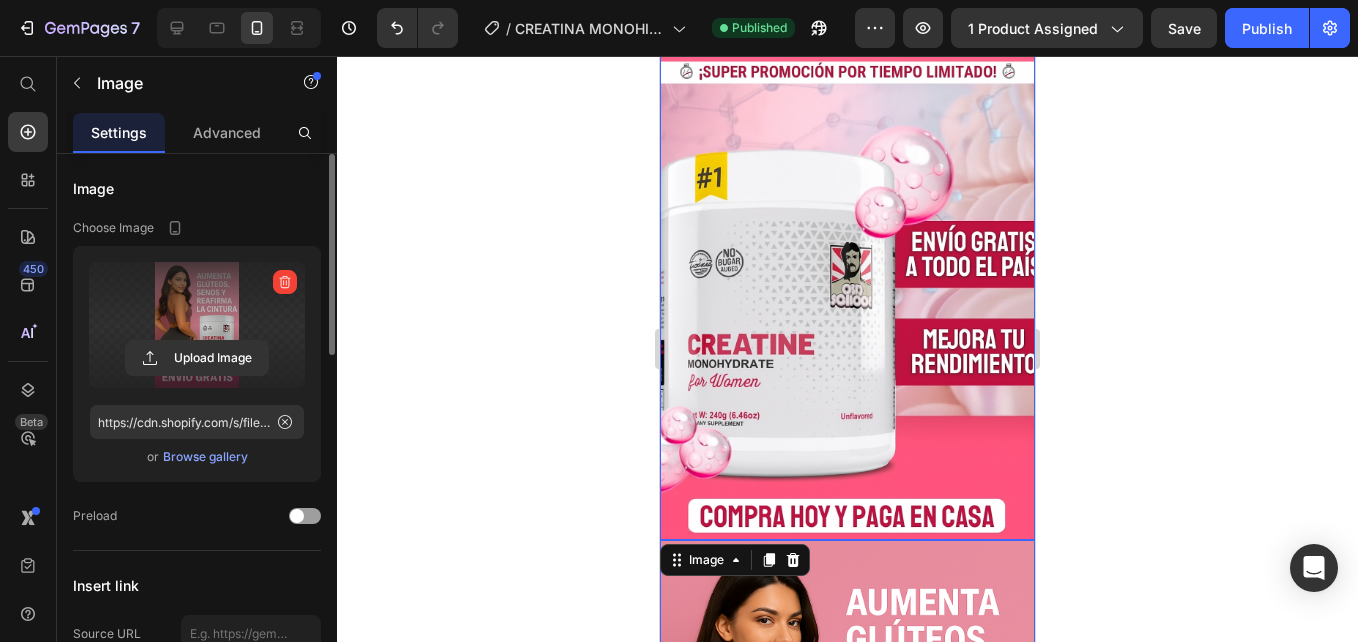 scroll, scrollTop: 1726, scrollLeft: 0, axis: vertical 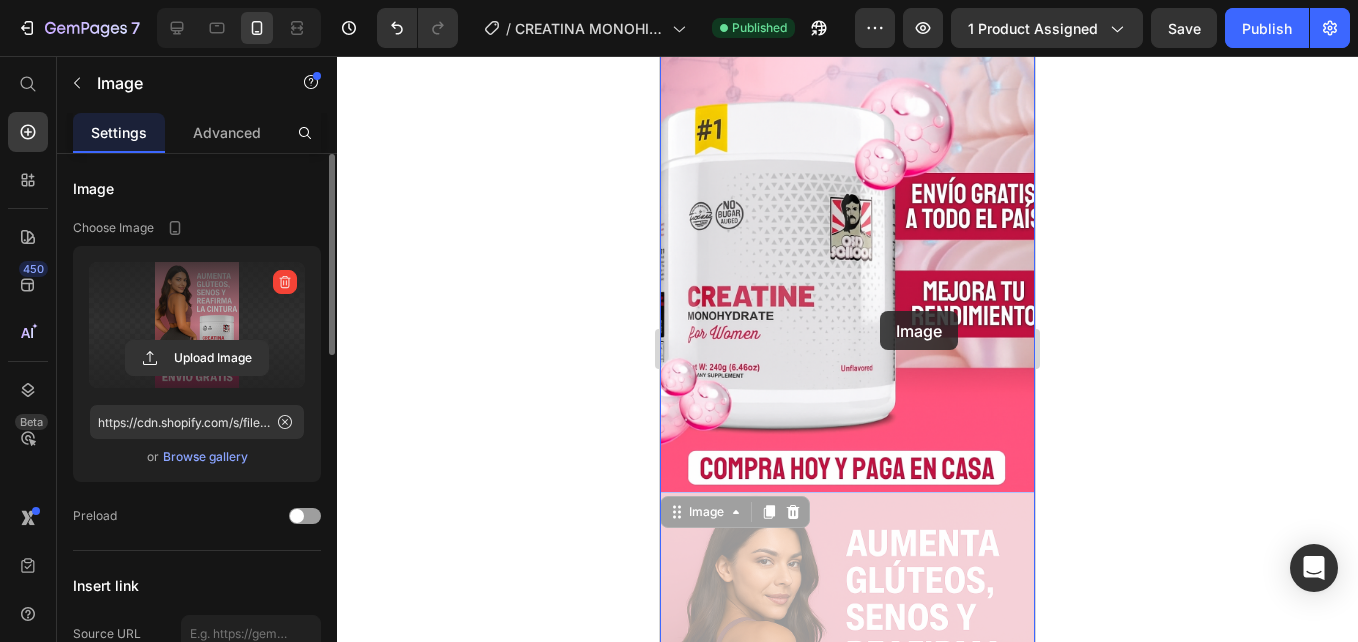 drag, startPoint x: 887, startPoint y: 480, endPoint x: 878, endPoint y: 311, distance: 169.23947 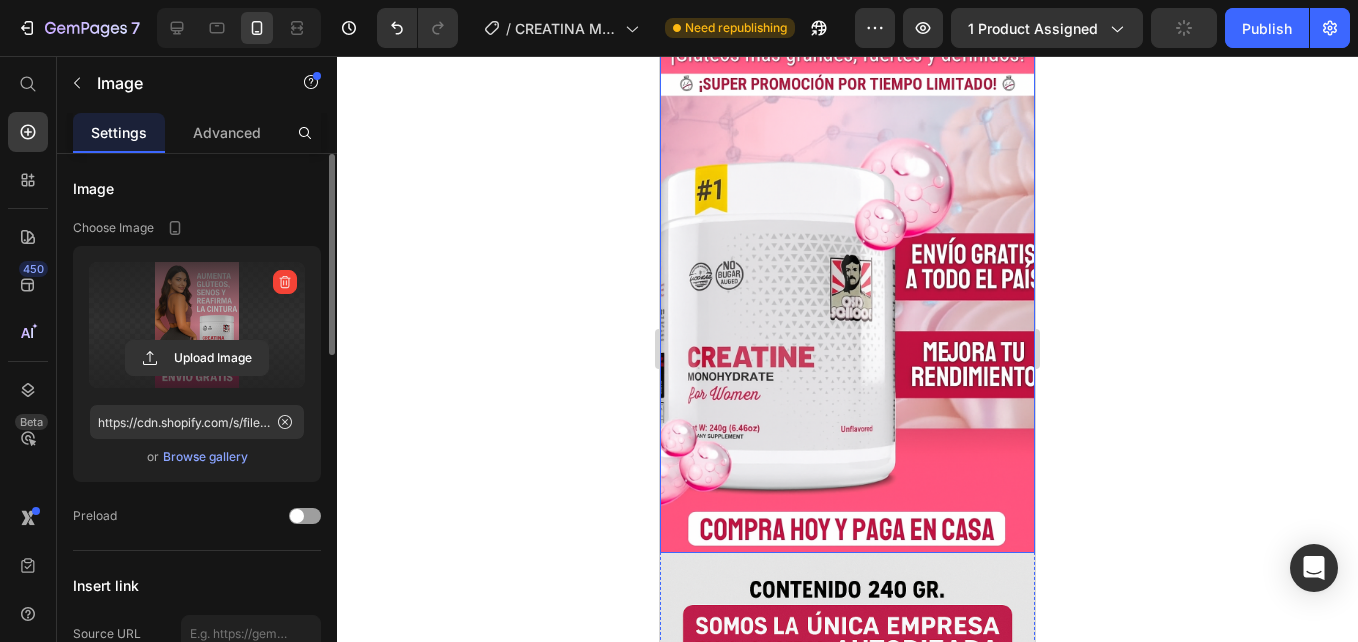 scroll, scrollTop: 2226, scrollLeft: 0, axis: vertical 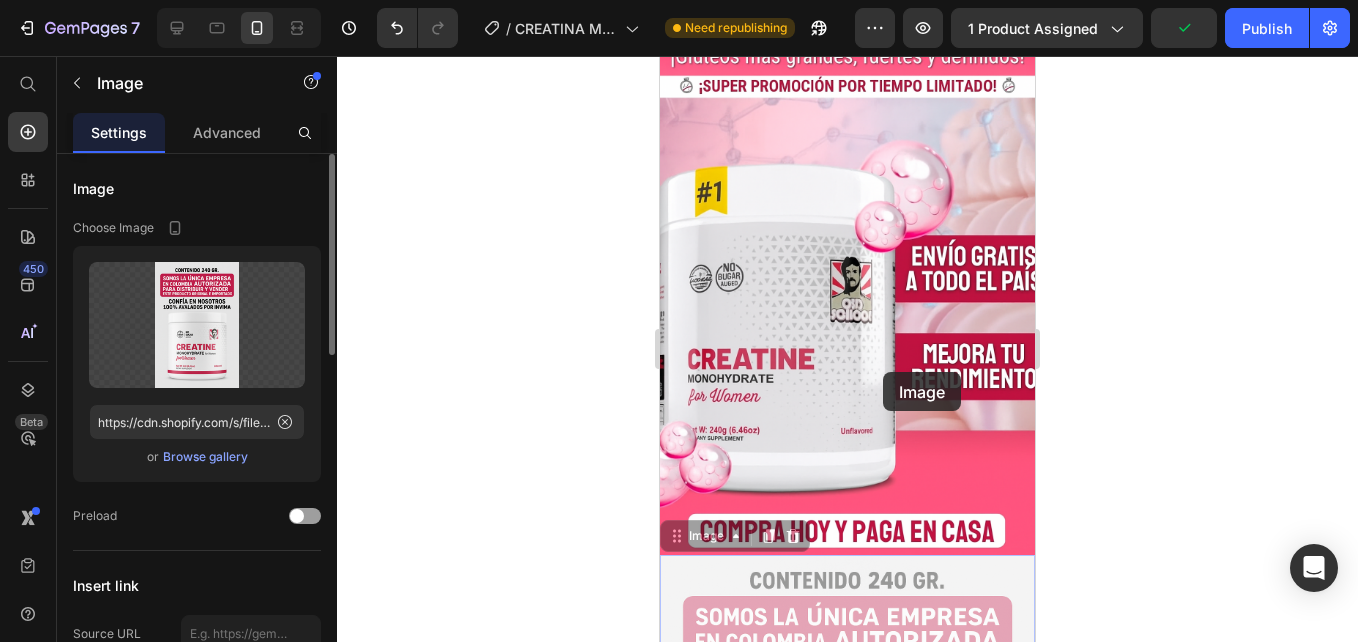drag, startPoint x: 863, startPoint y: 498, endPoint x: 883, endPoint y: 372, distance: 127.57743 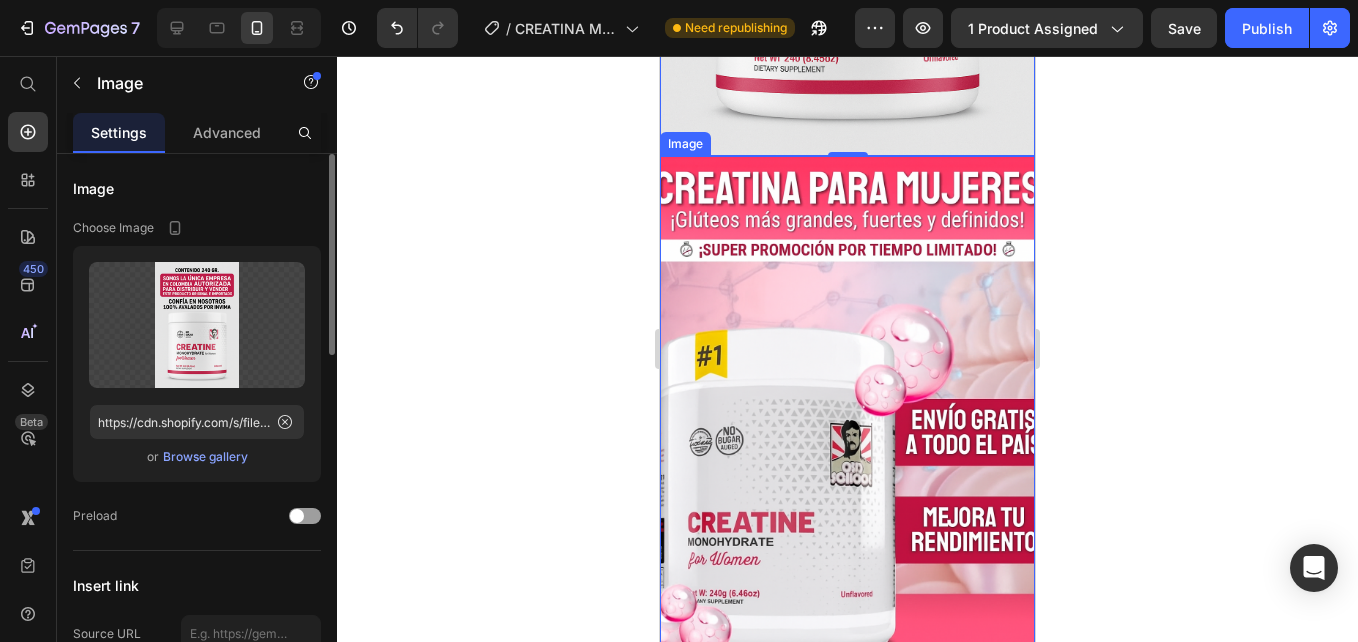 scroll, scrollTop: 2626, scrollLeft: 0, axis: vertical 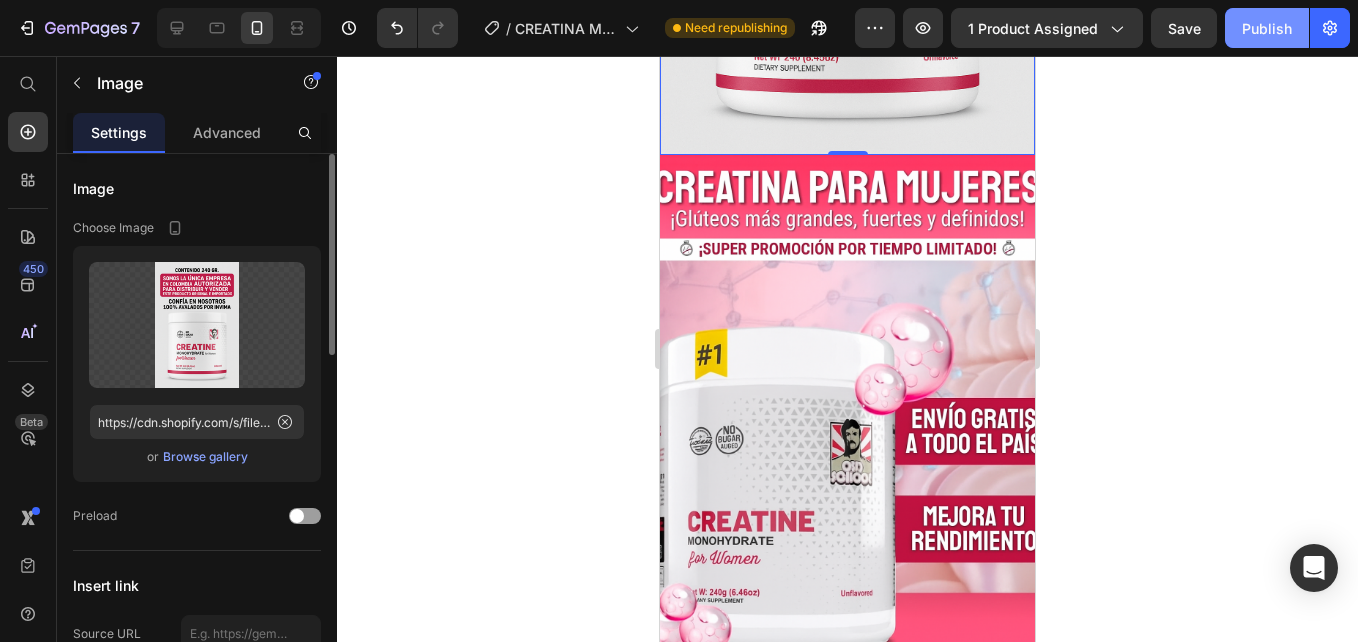 click on "Publish" at bounding box center [1267, 28] 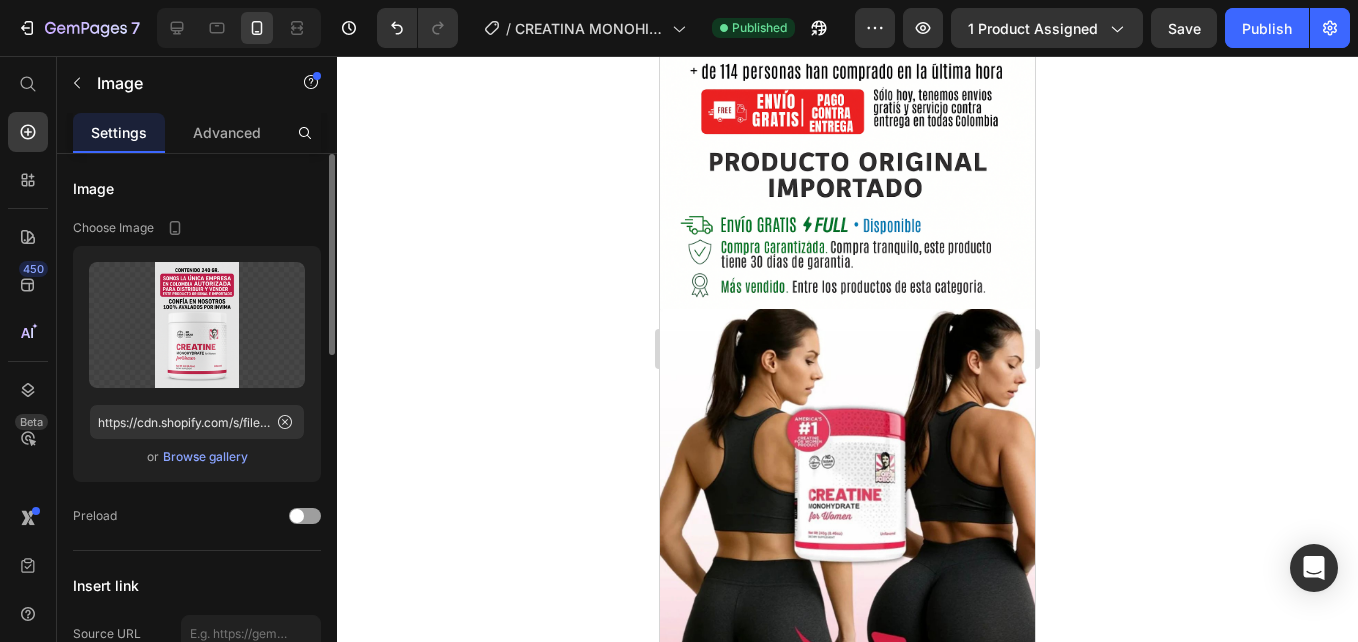 scroll, scrollTop: 726, scrollLeft: 0, axis: vertical 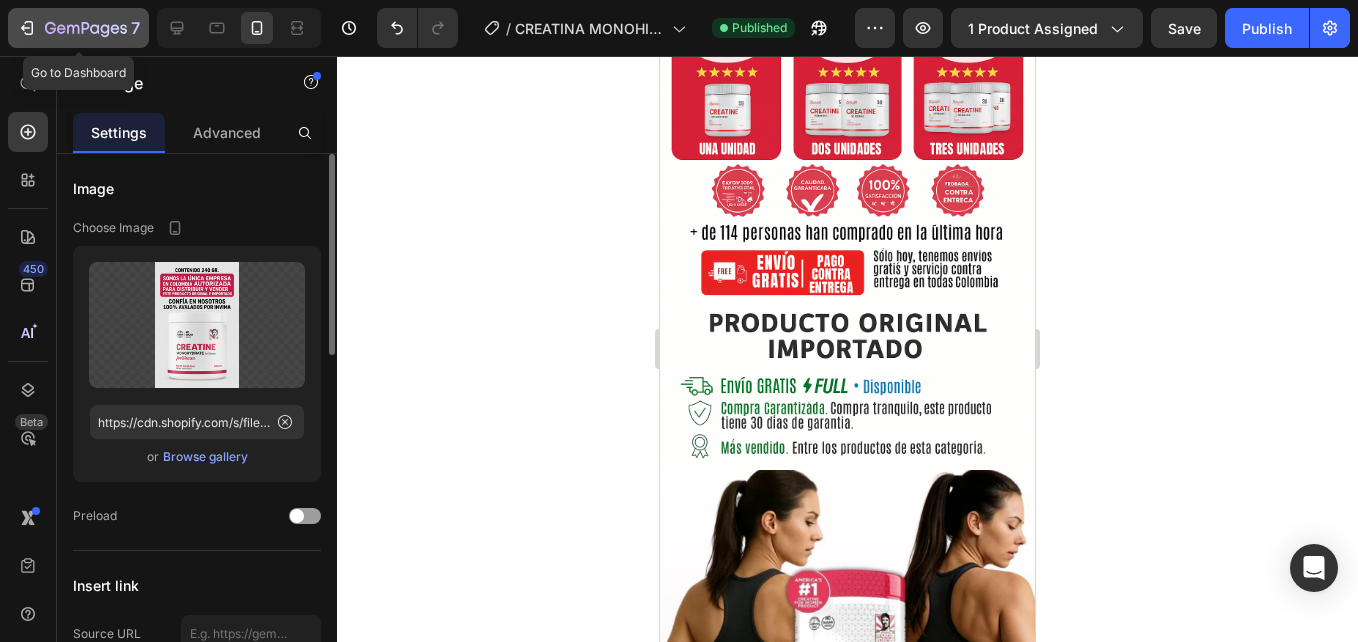 click 